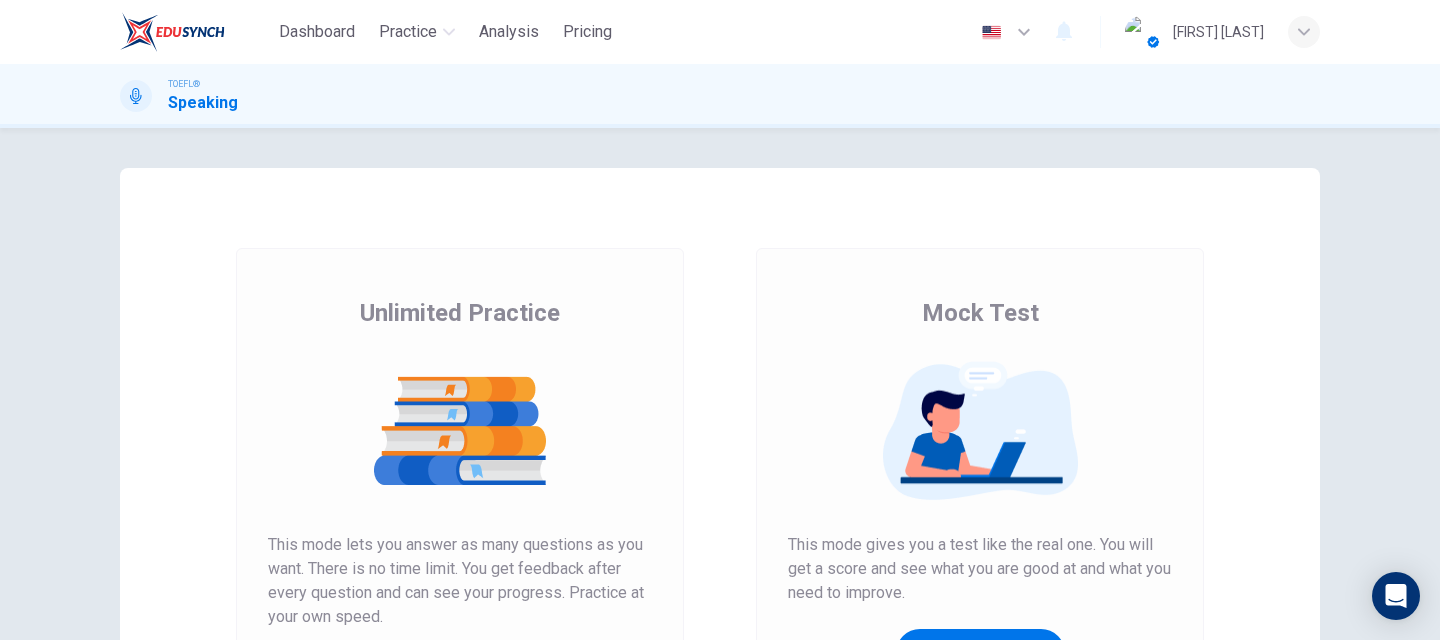 scroll, scrollTop: 0, scrollLeft: 0, axis: both 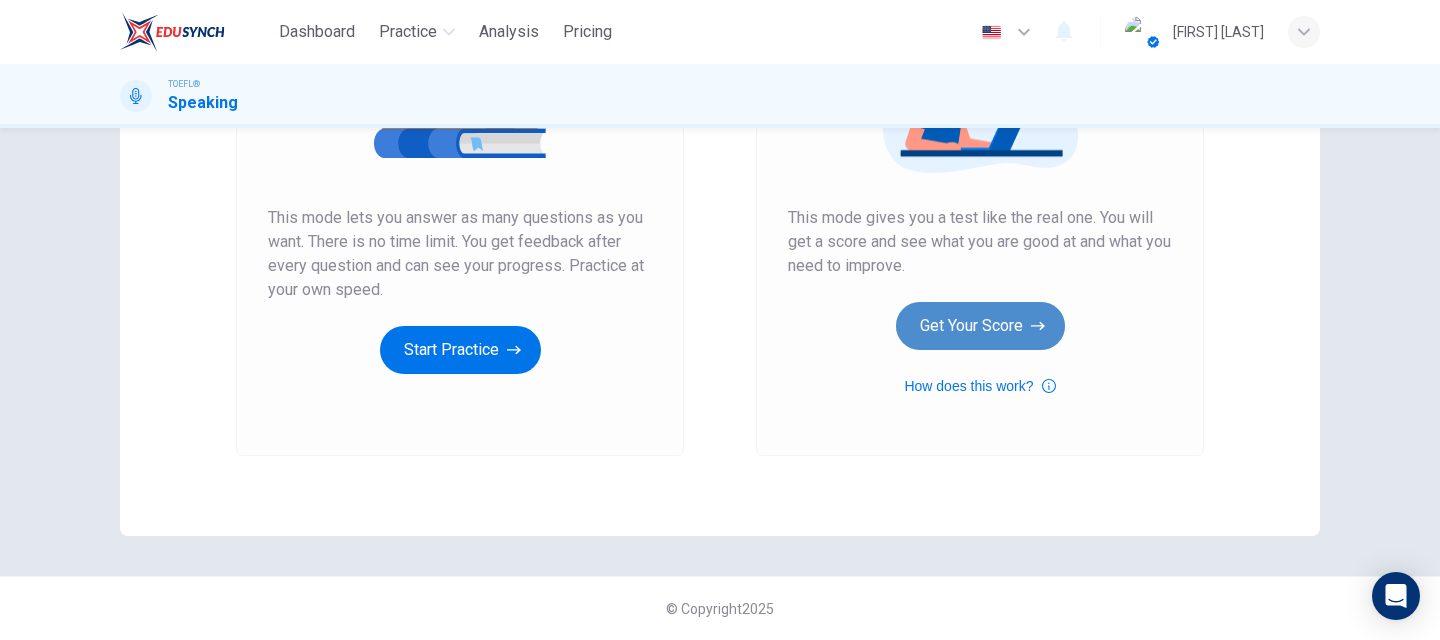 click on "Get Your Score" at bounding box center [460, 350] 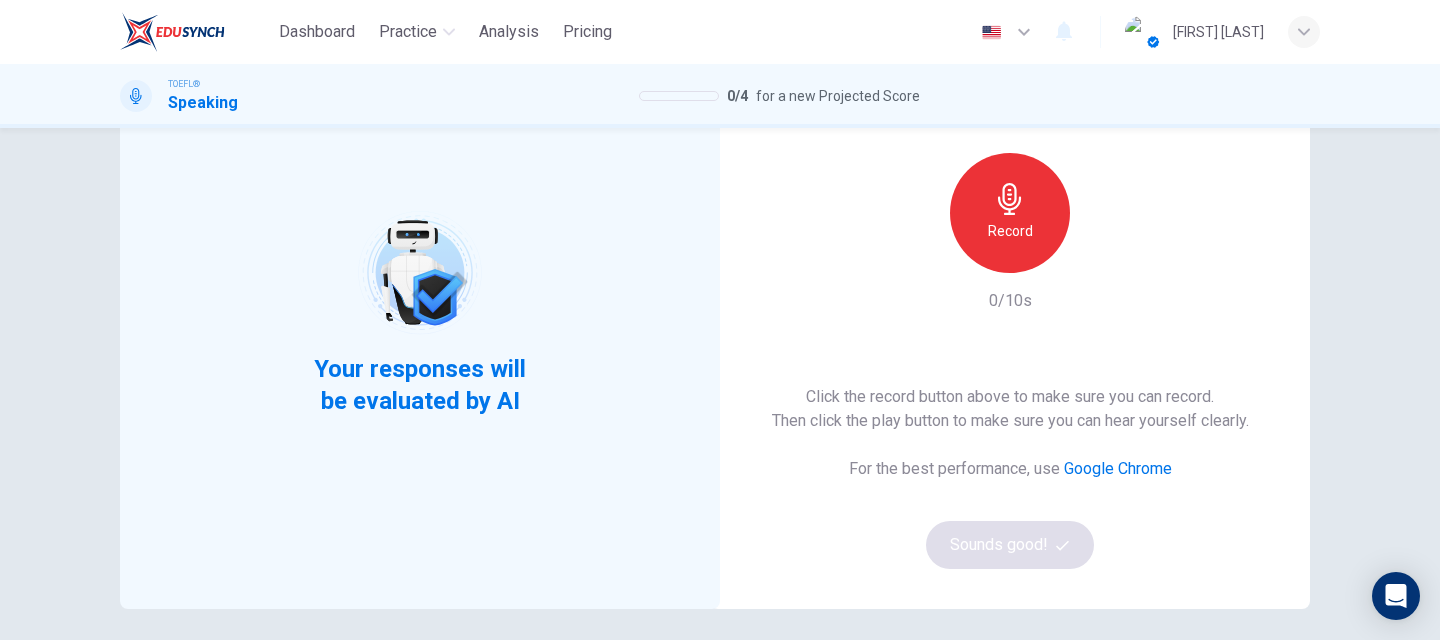 scroll, scrollTop: 107, scrollLeft: 0, axis: vertical 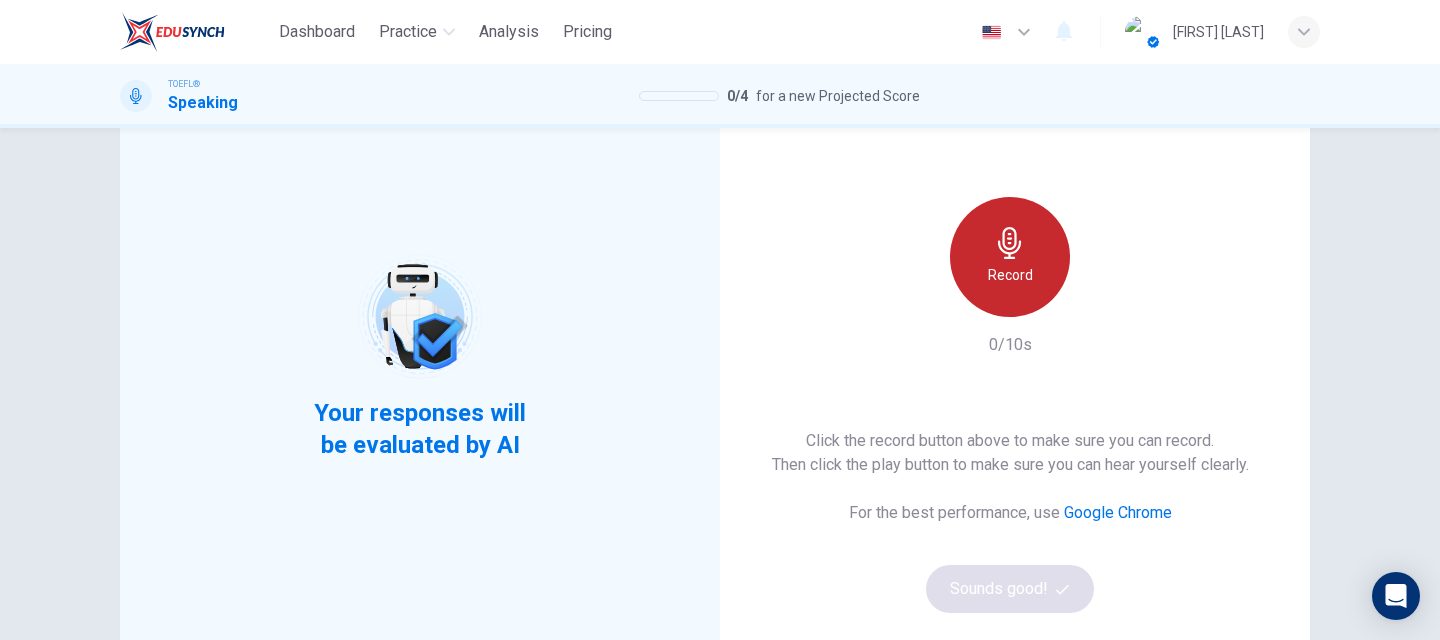 click on "Record" at bounding box center (1010, 275) 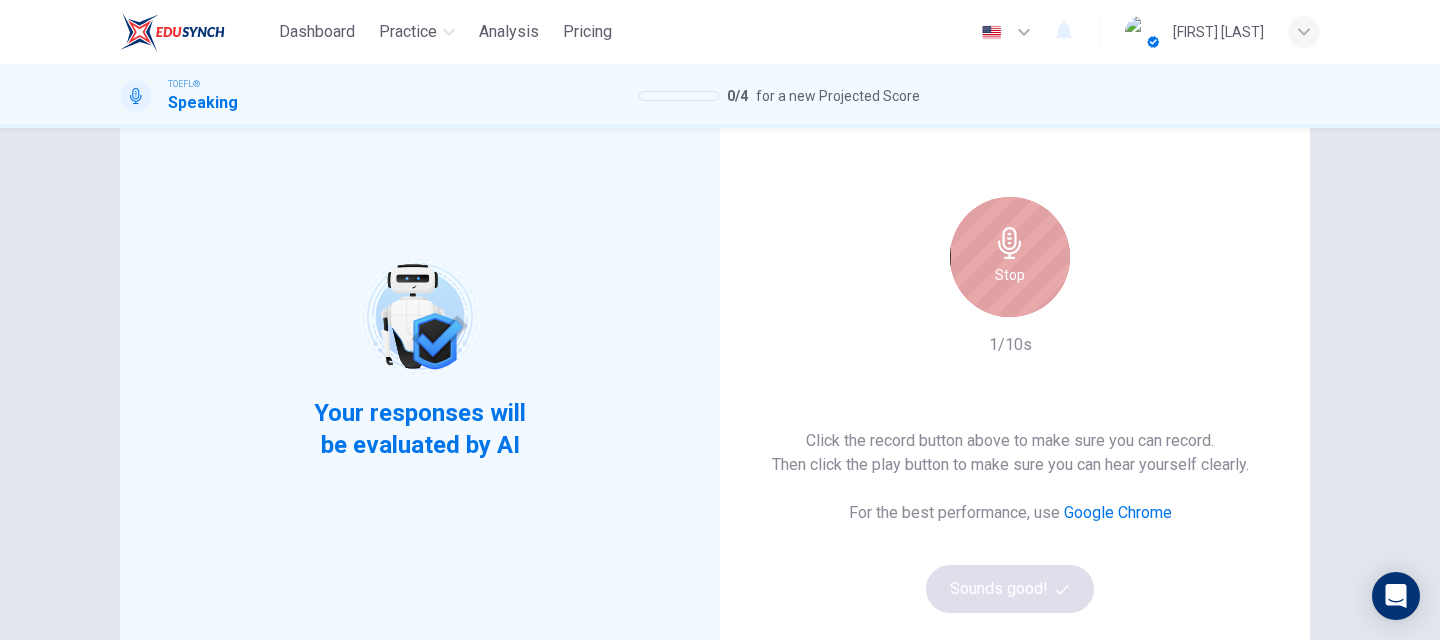 click on "Stop" at bounding box center [1010, 275] 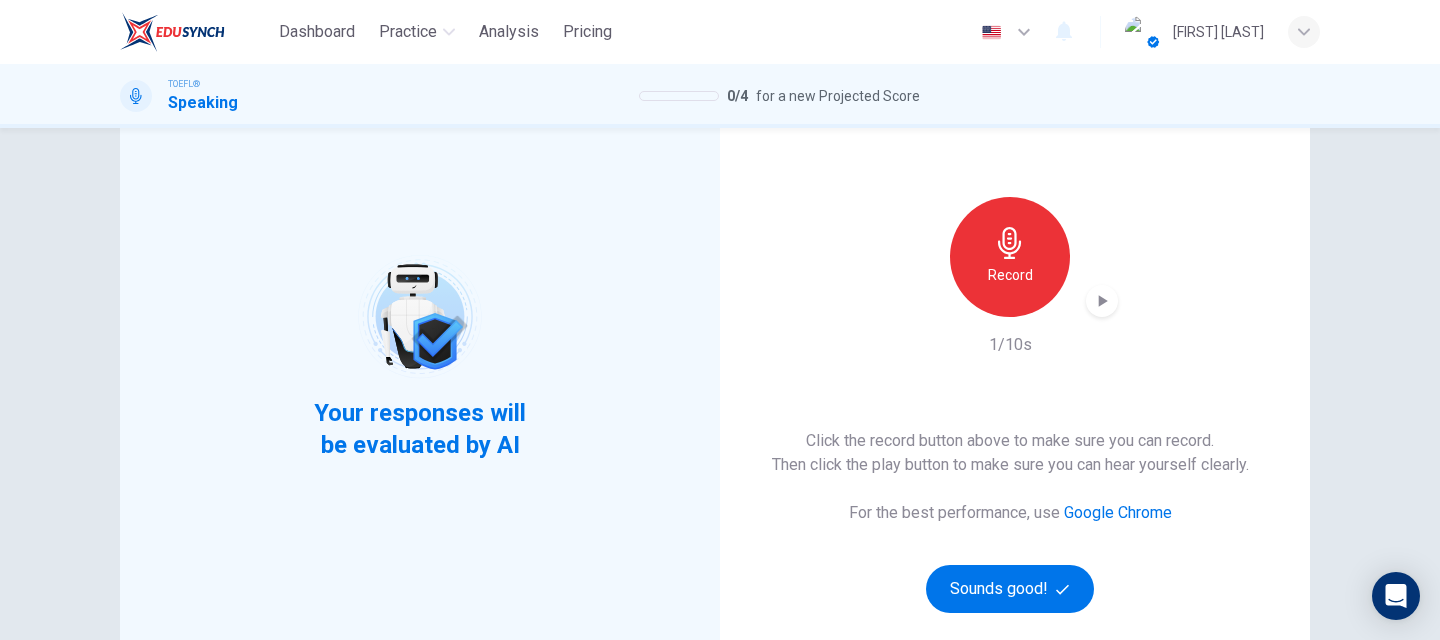 click at bounding box center [1102, 301] 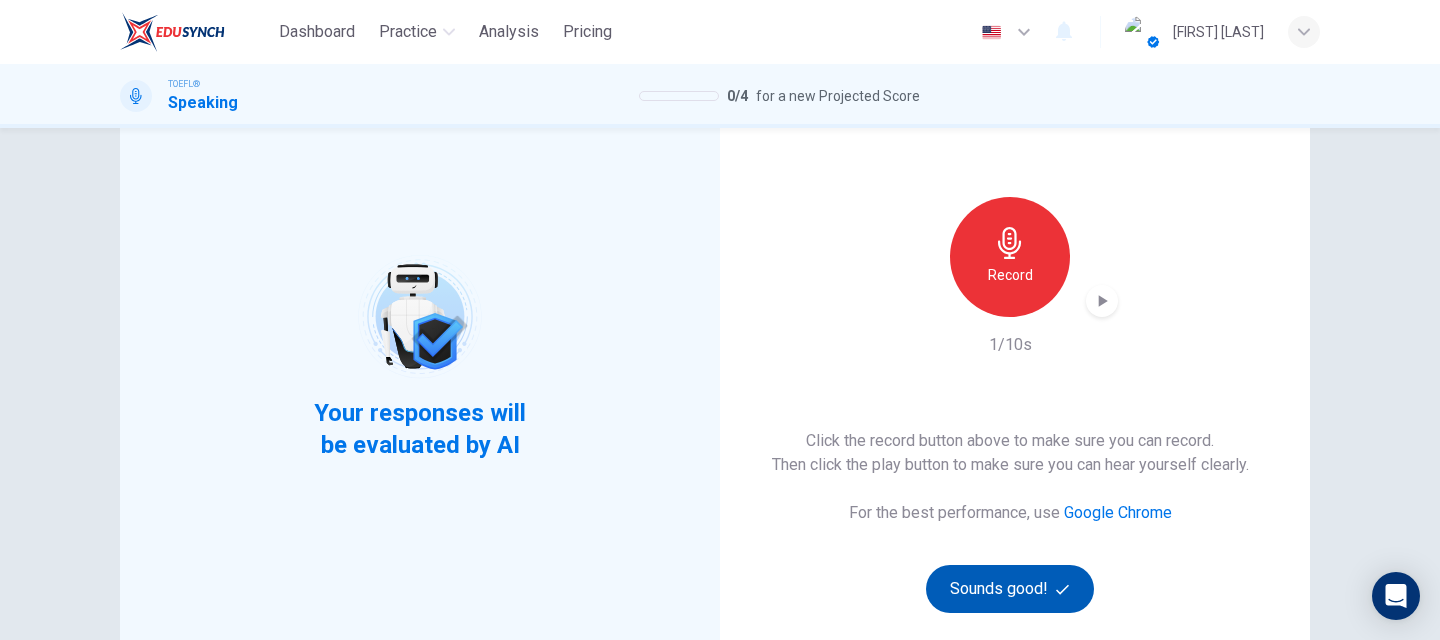 click on "Sounds good!" at bounding box center [1010, 589] 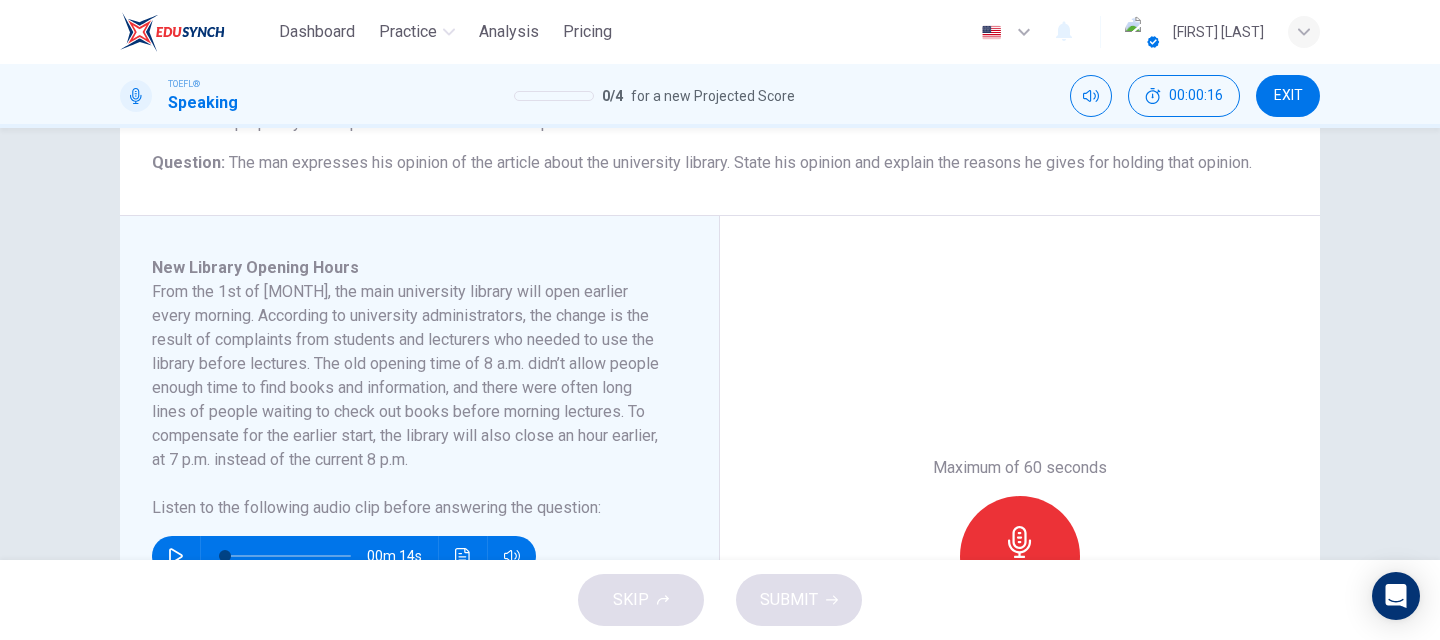 scroll, scrollTop: 448, scrollLeft: 0, axis: vertical 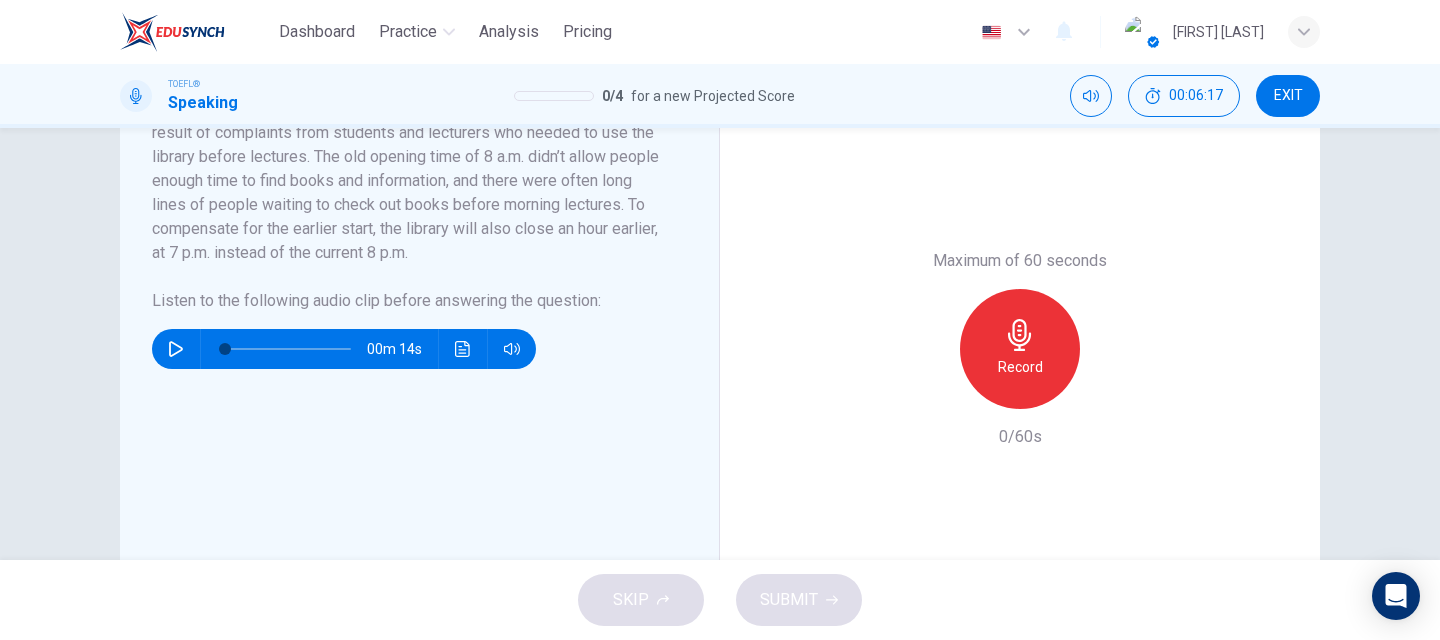 click at bounding box center (176, 349) 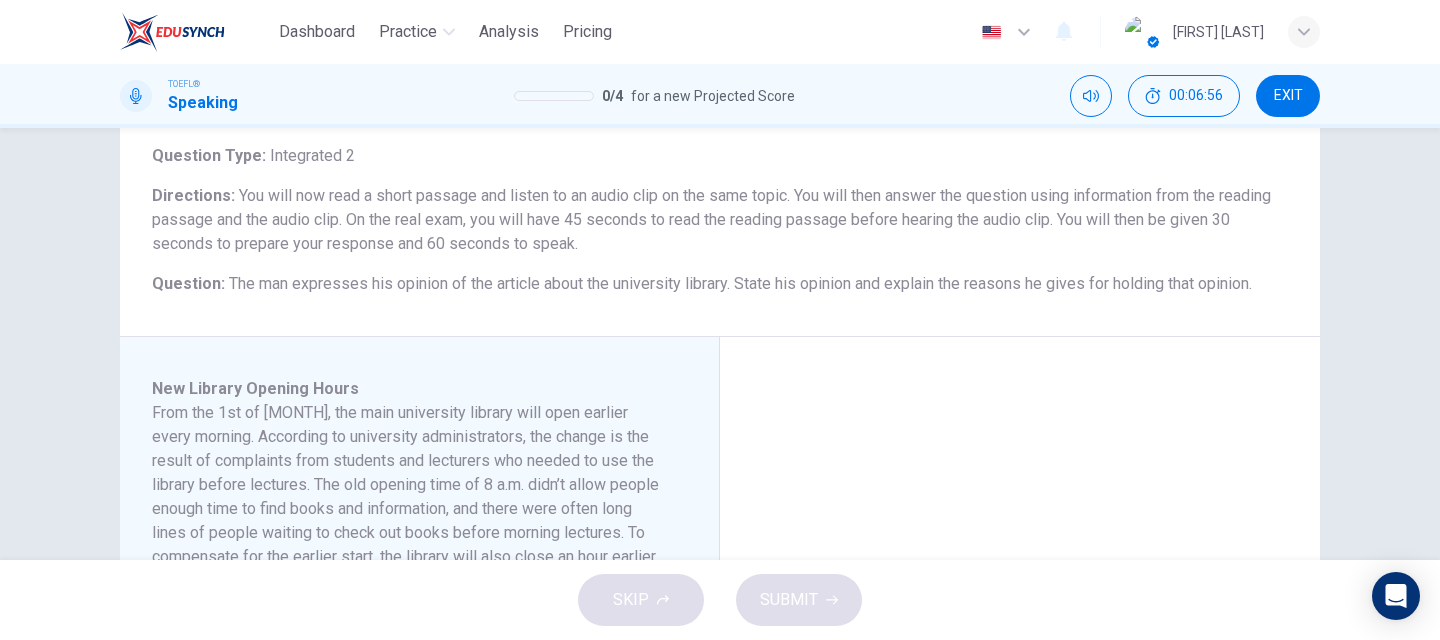 scroll, scrollTop: 0, scrollLeft: 0, axis: both 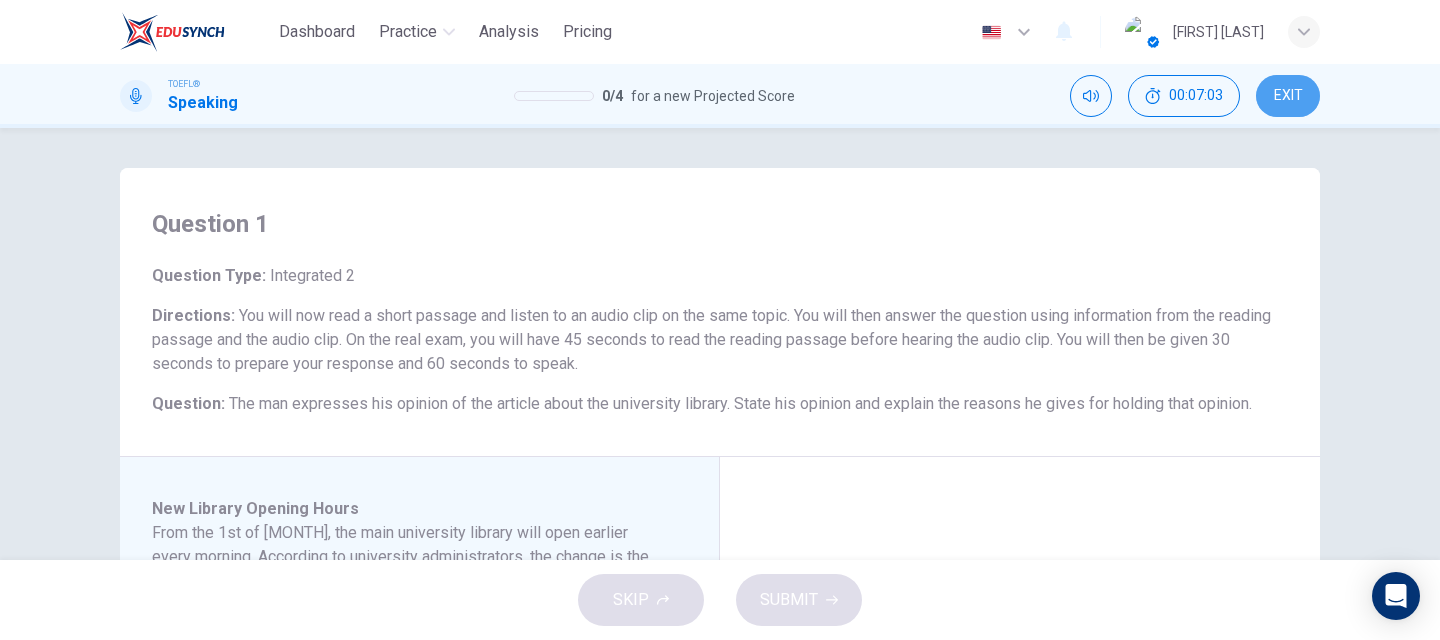 click on "EXIT" at bounding box center [1288, 96] 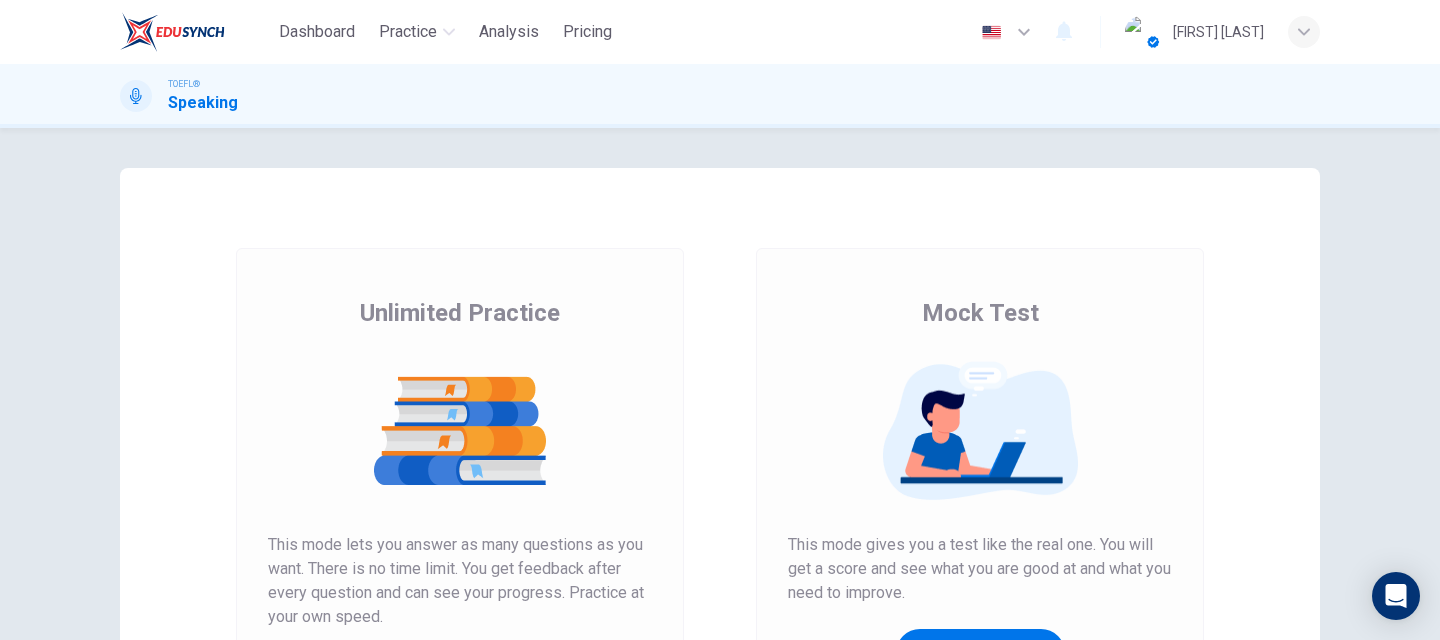 scroll, scrollTop: 0, scrollLeft: 0, axis: both 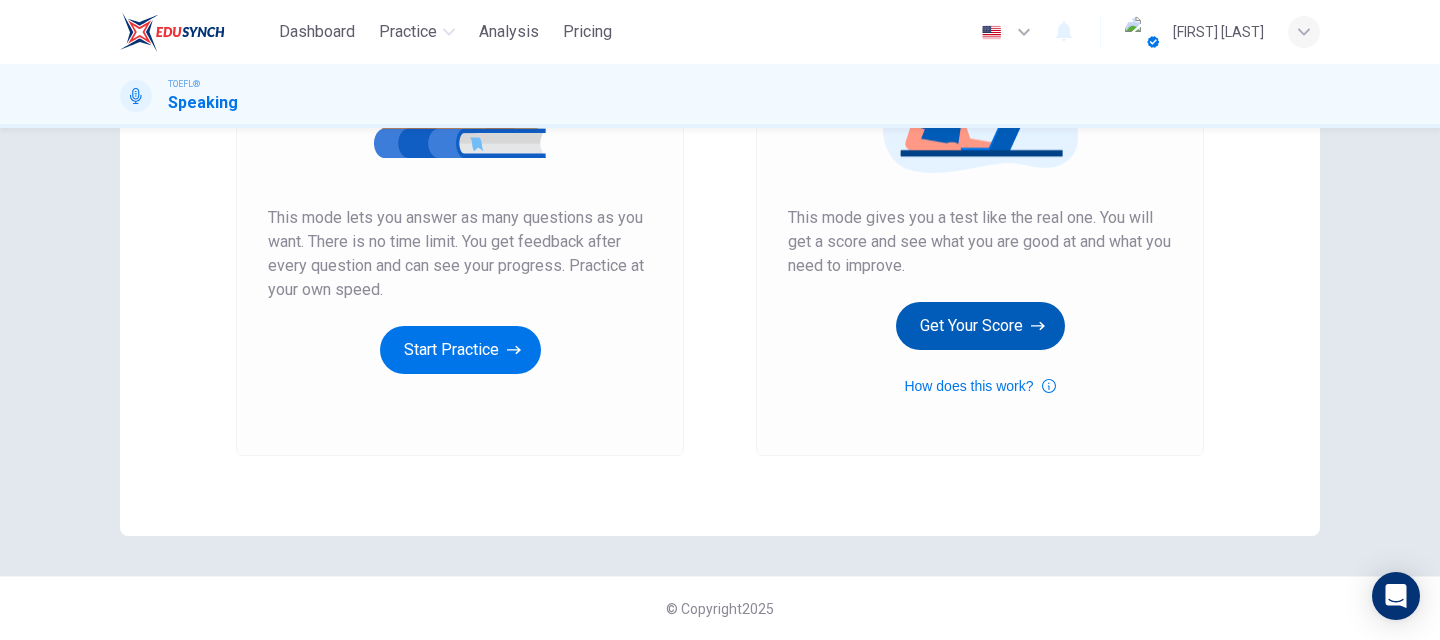 click on "Get Your Score" at bounding box center (460, 350) 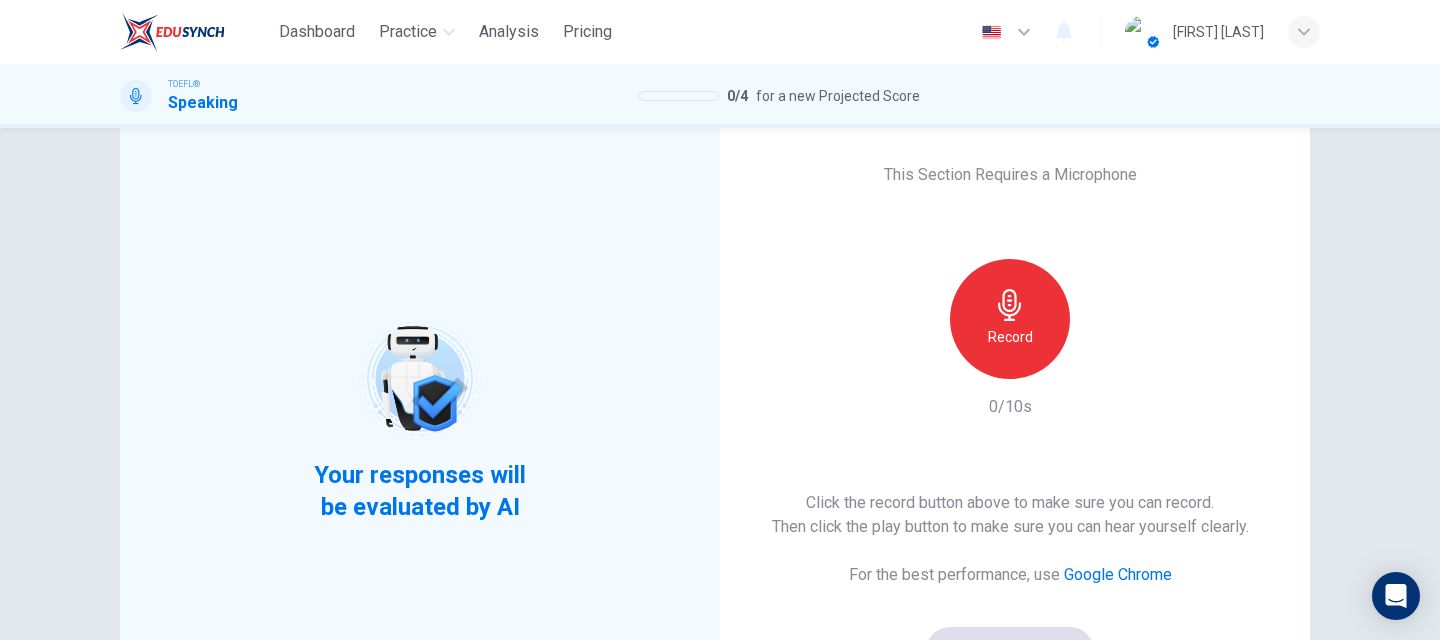 scroll, scrollTop: 240, scrollLeft: 0, axis: vertical 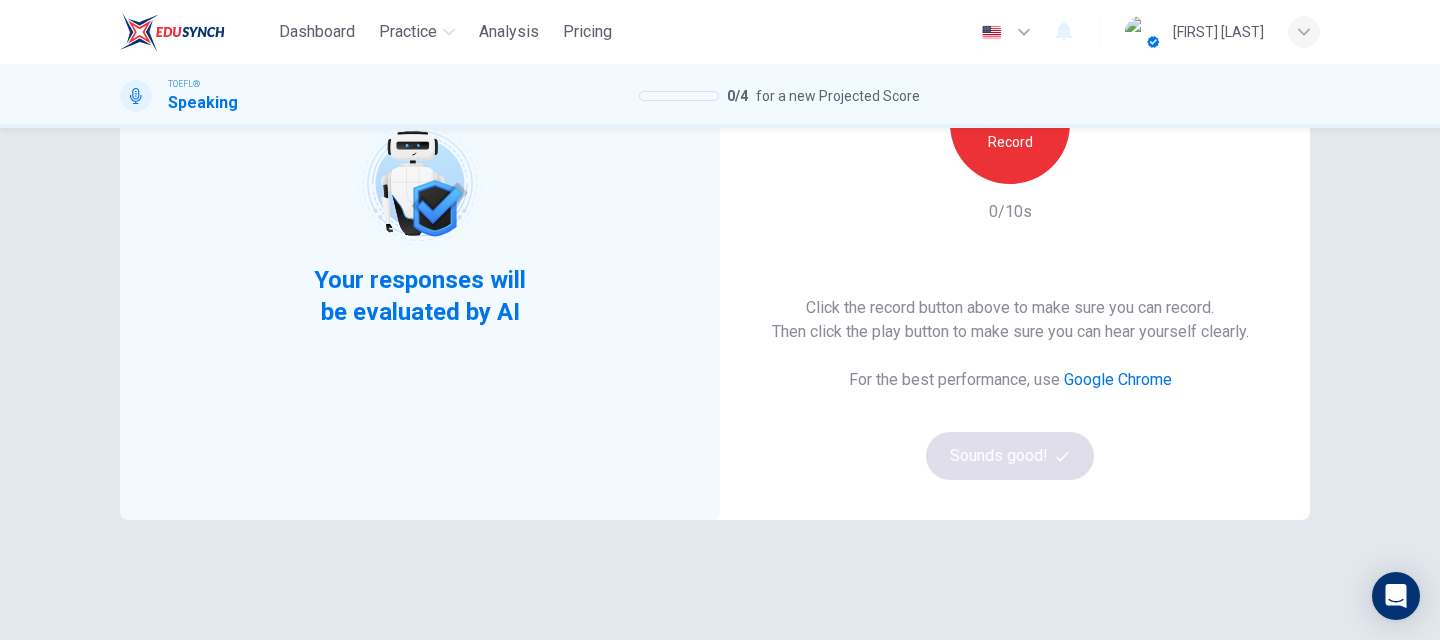 click on "Record" at bounding box center [1010, 124] 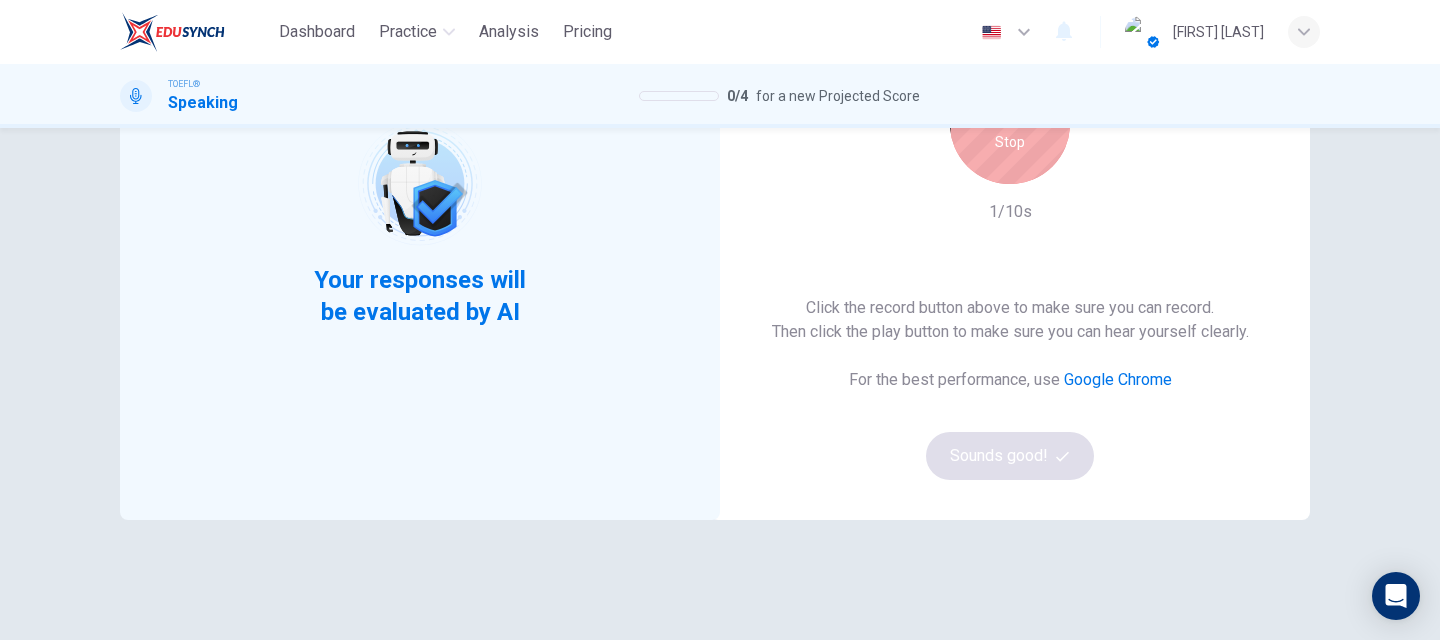 click on "Stop" at bounding box center (1010, 124) 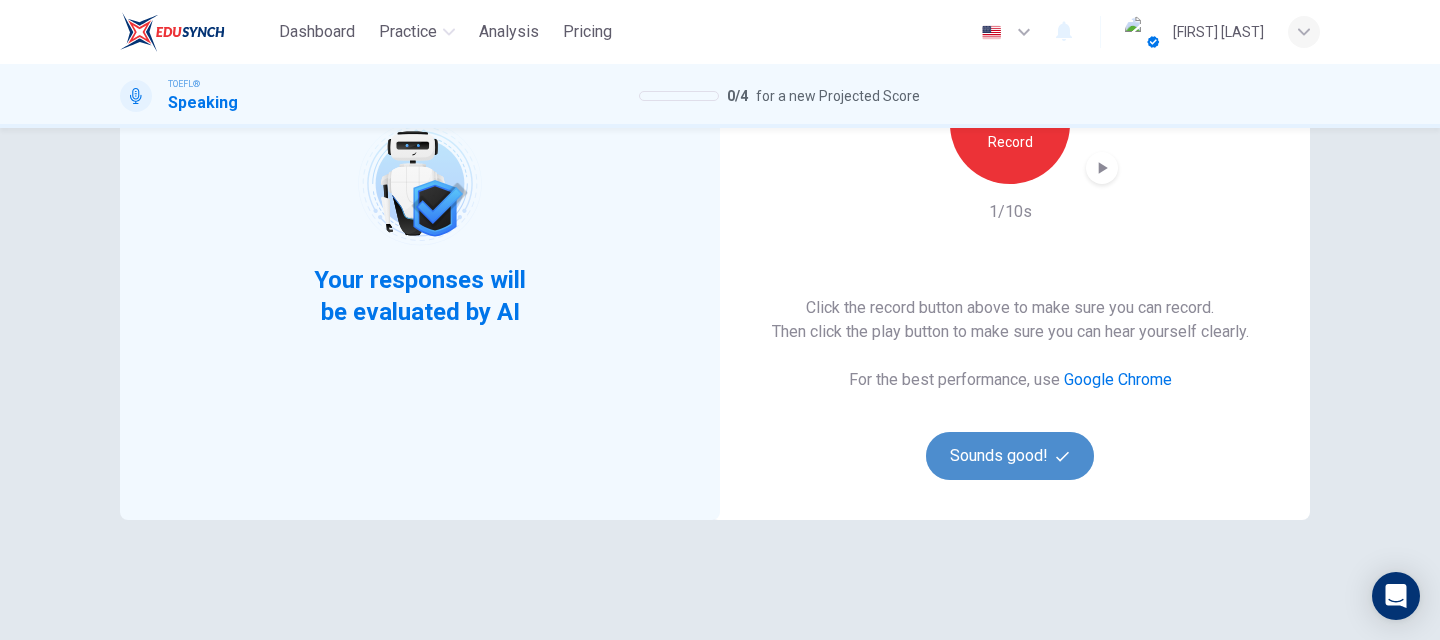 click on "Sounds good!" at bounding box center [1010, 456] 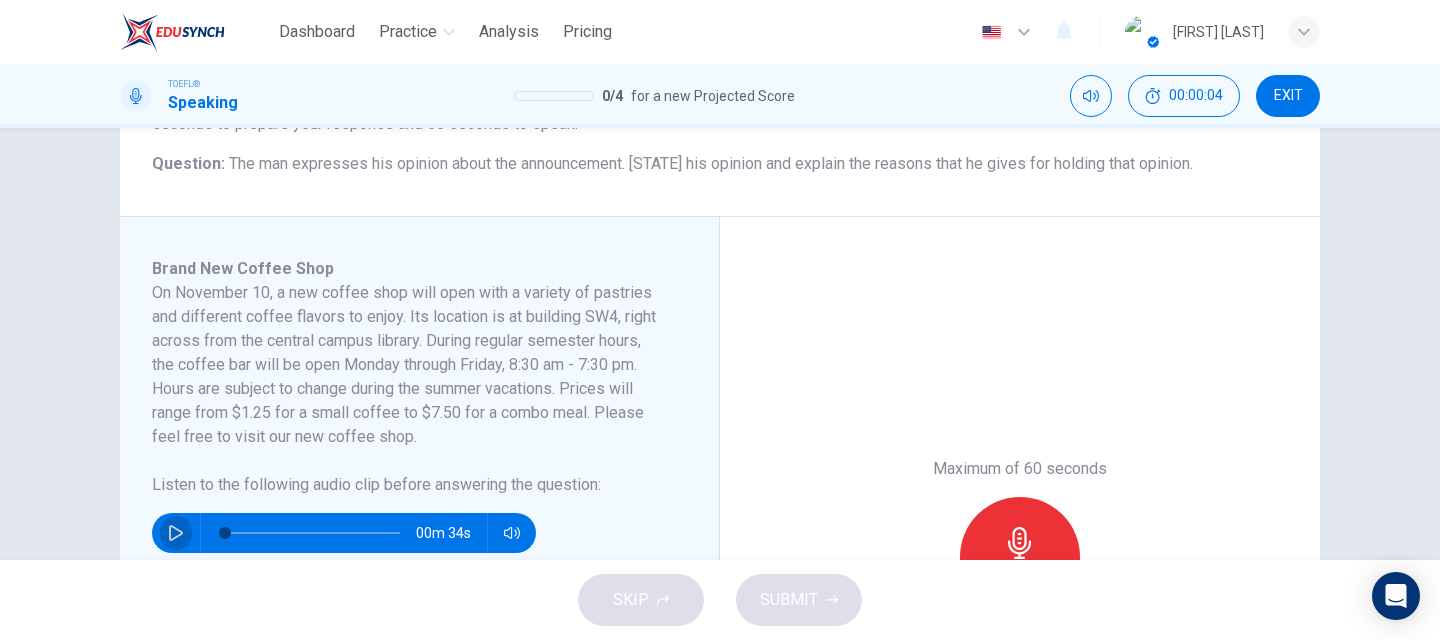 click at bounding box center [176, 533] 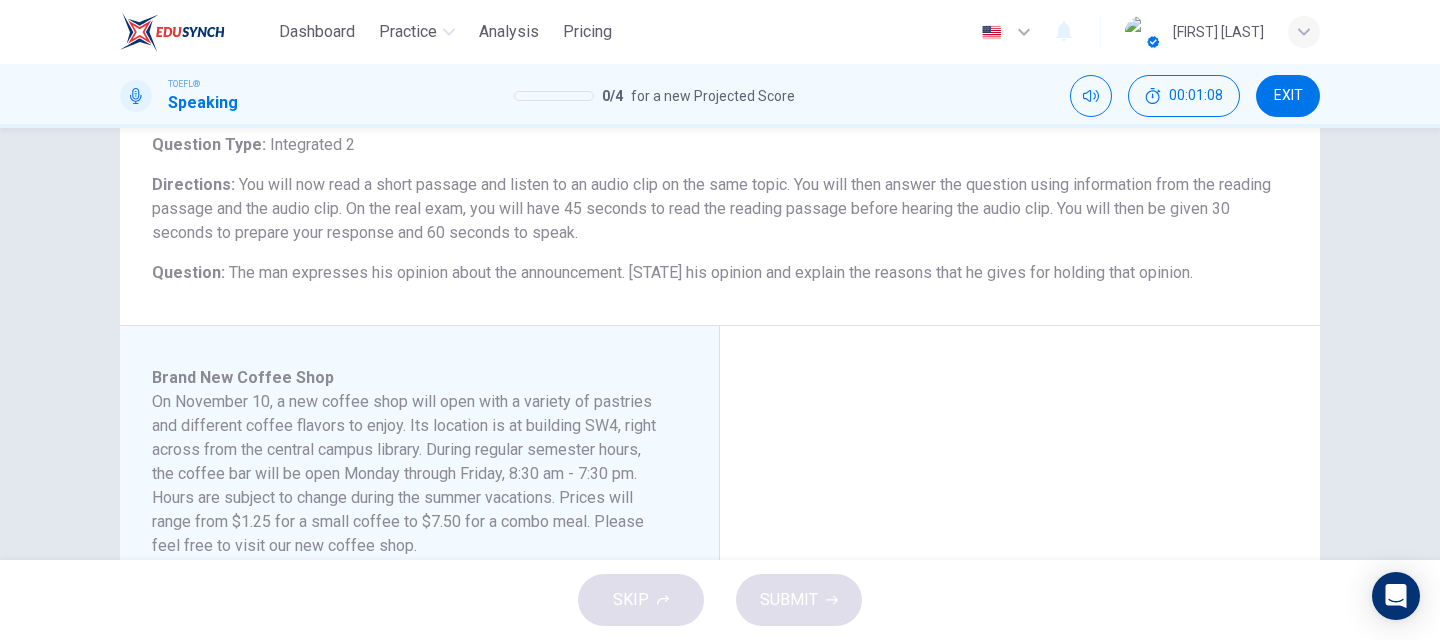 scroll, scrollTop: 306, scrollLeft: 0, axis: vertical 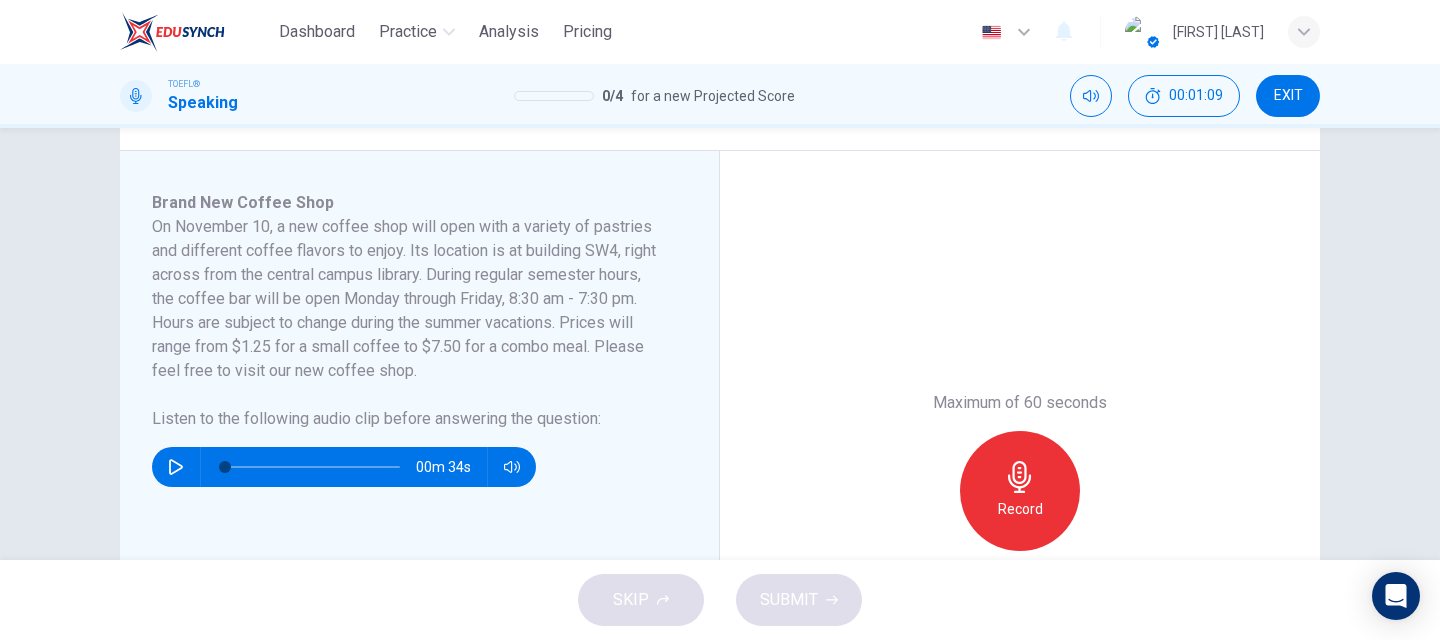 click at bounding box center (1020, 477) 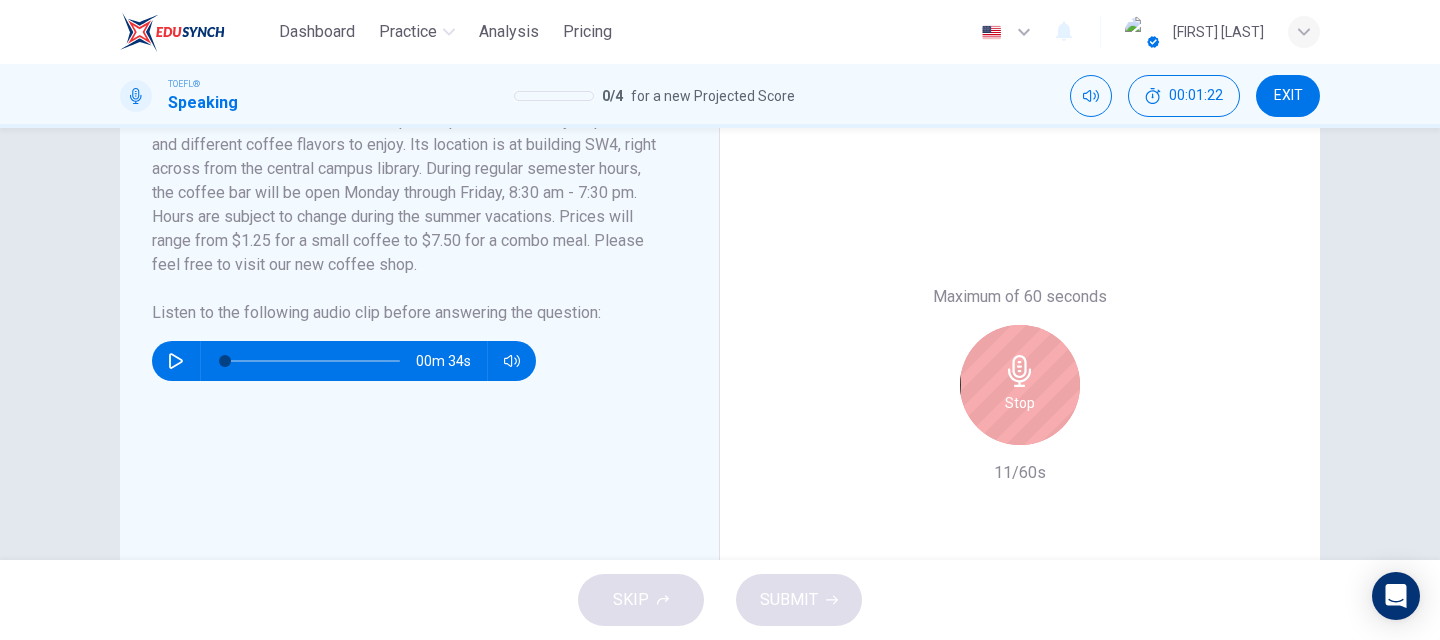 scroll, scrollTop: 453, scrollLeft: 0, axis: vertical 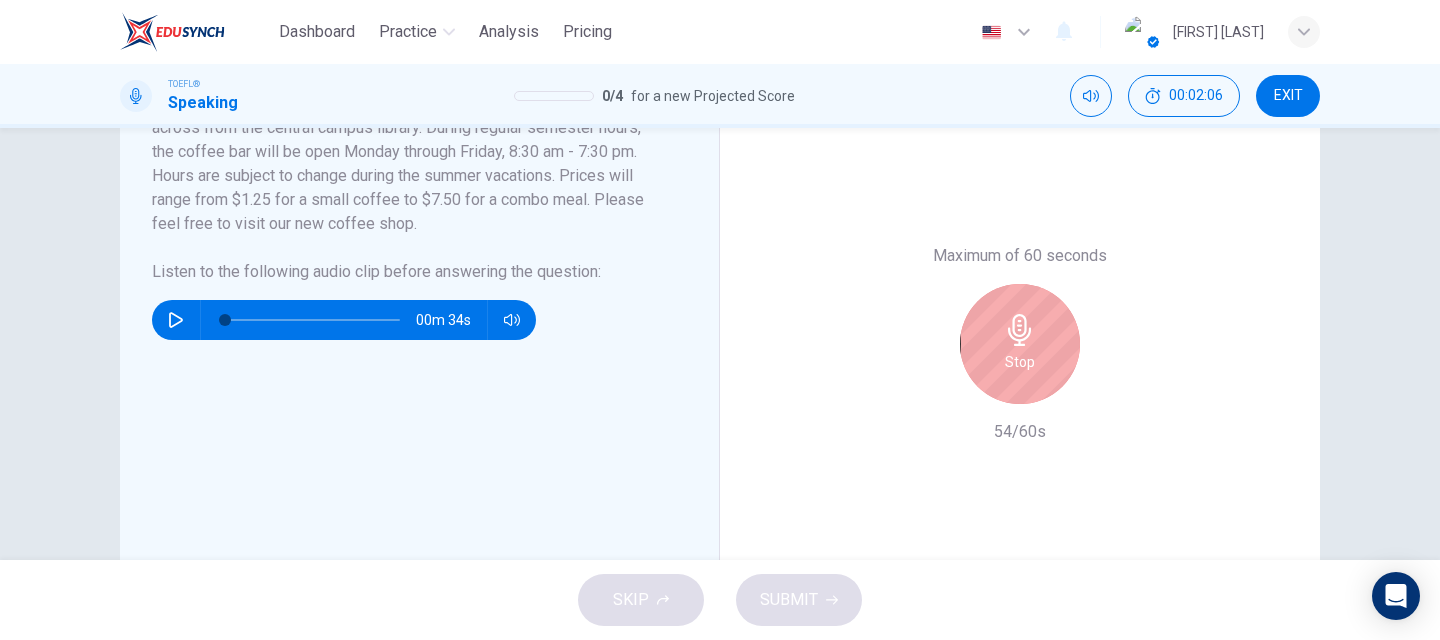 click on "Stop" at bounding box center (1020, 344) 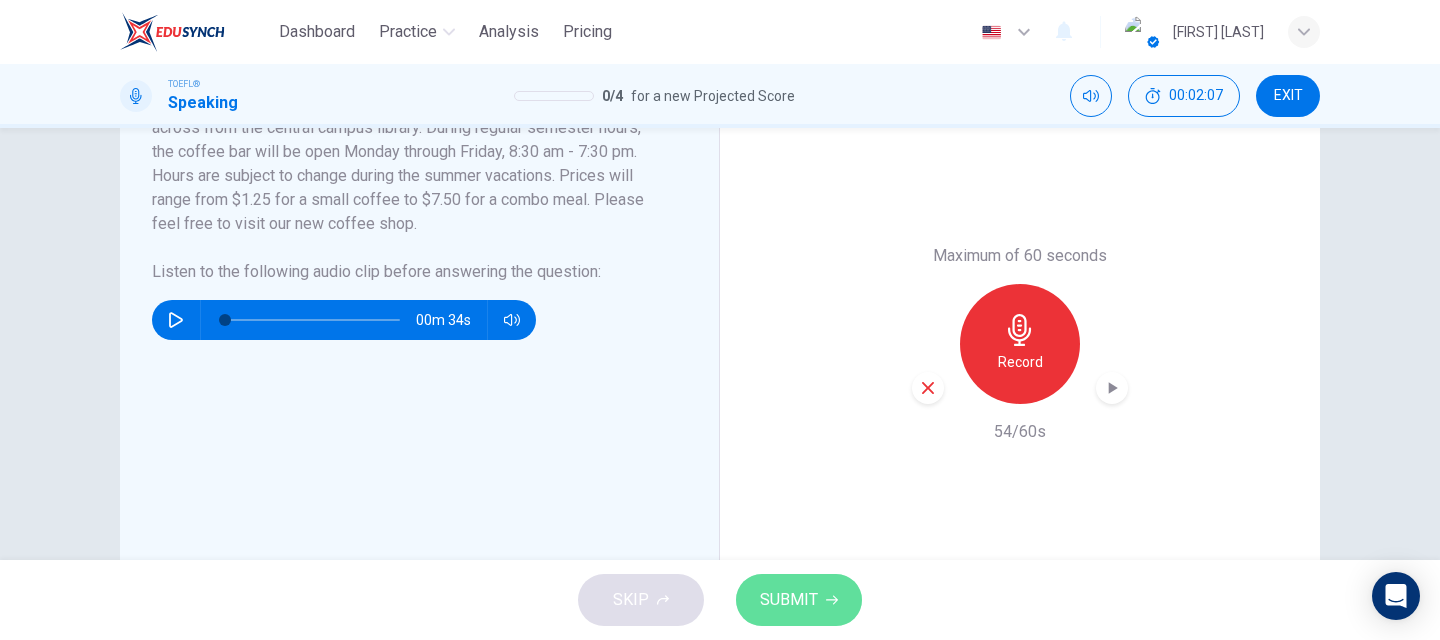 click at bounding box center (832, 600) 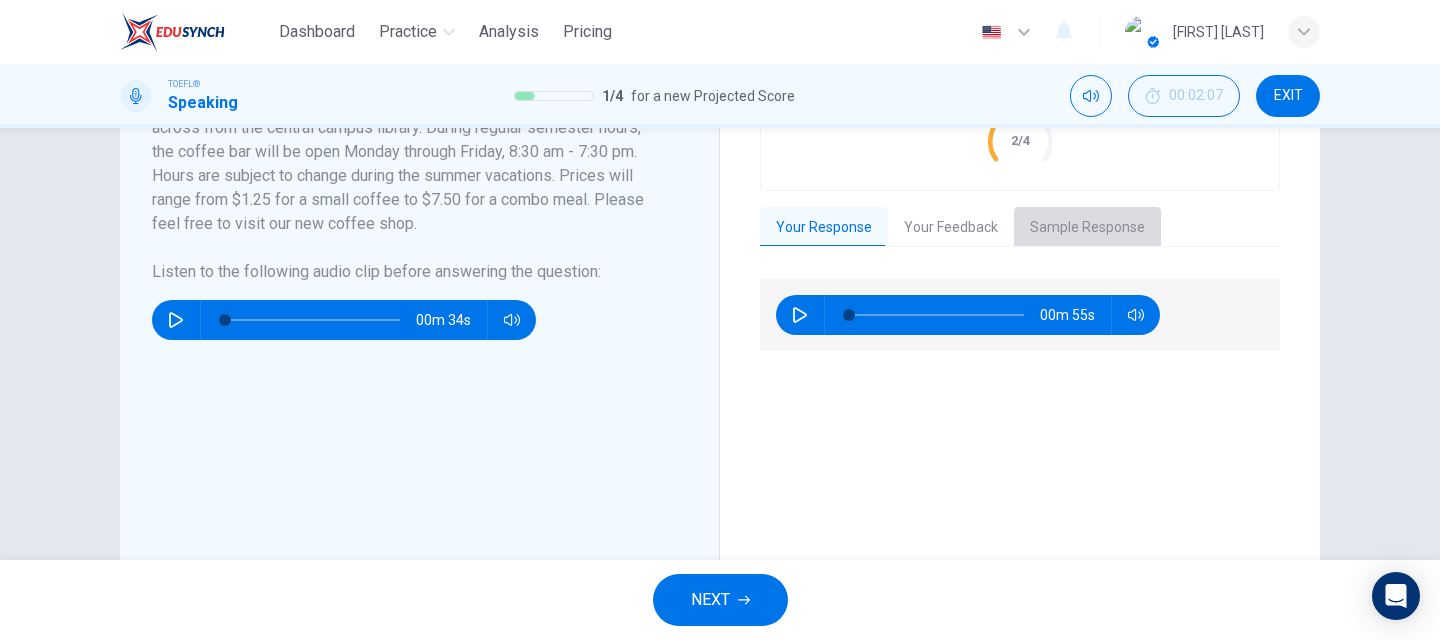 click on "Sample Response" at bounding box center (1087, 228) 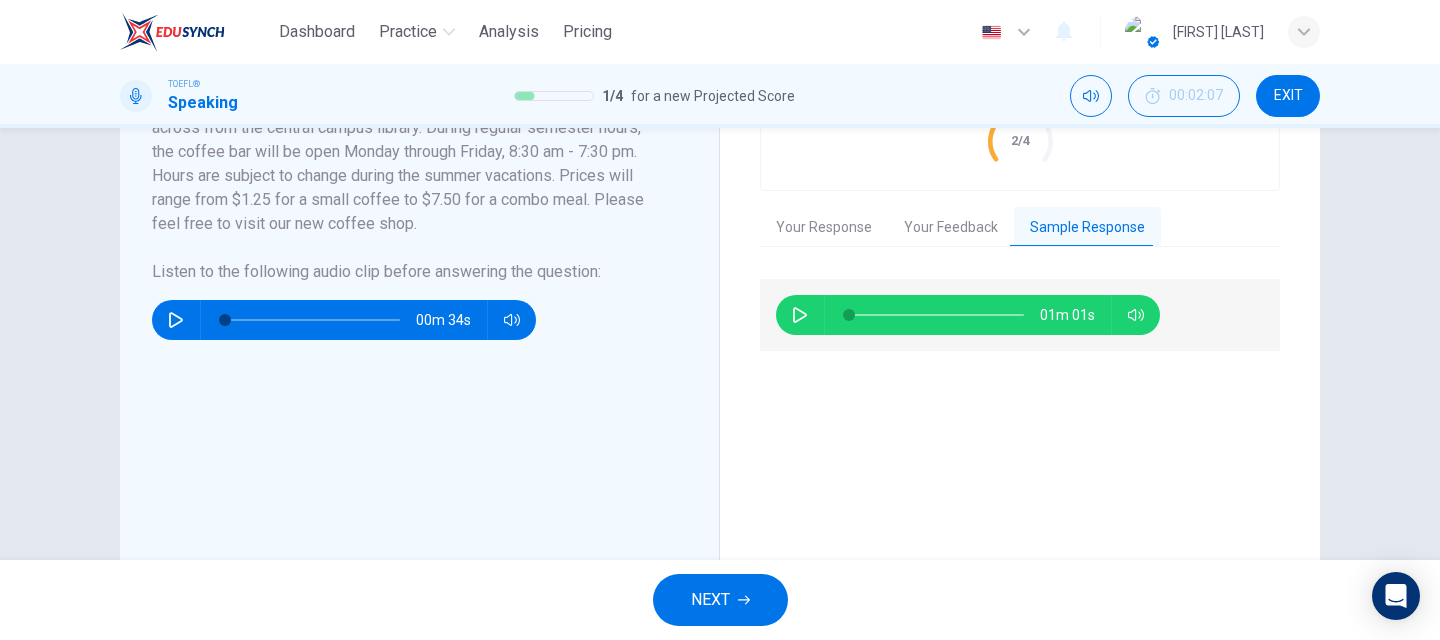 click at bounding box center [800, 315] 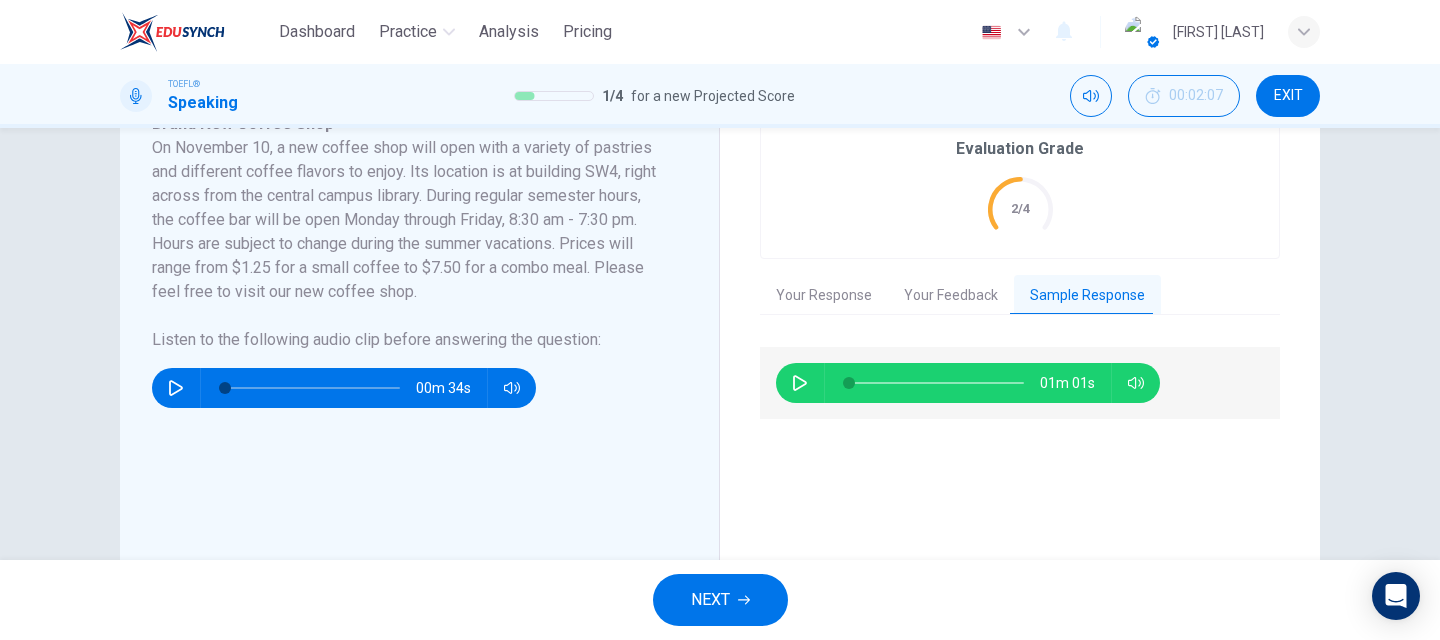 scroll, scrollTop: 387, scrollLeft: 0, axis: vertical 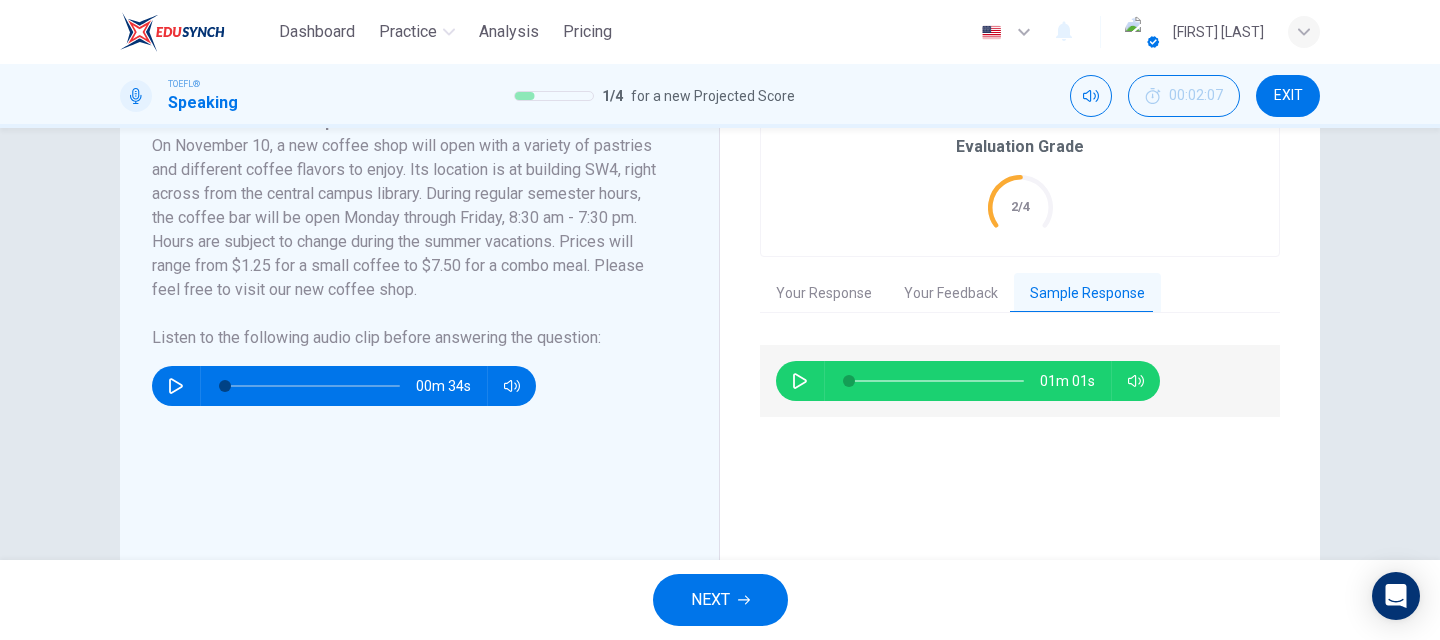 click on "Your Feedback" at bounding box center (951, 294) 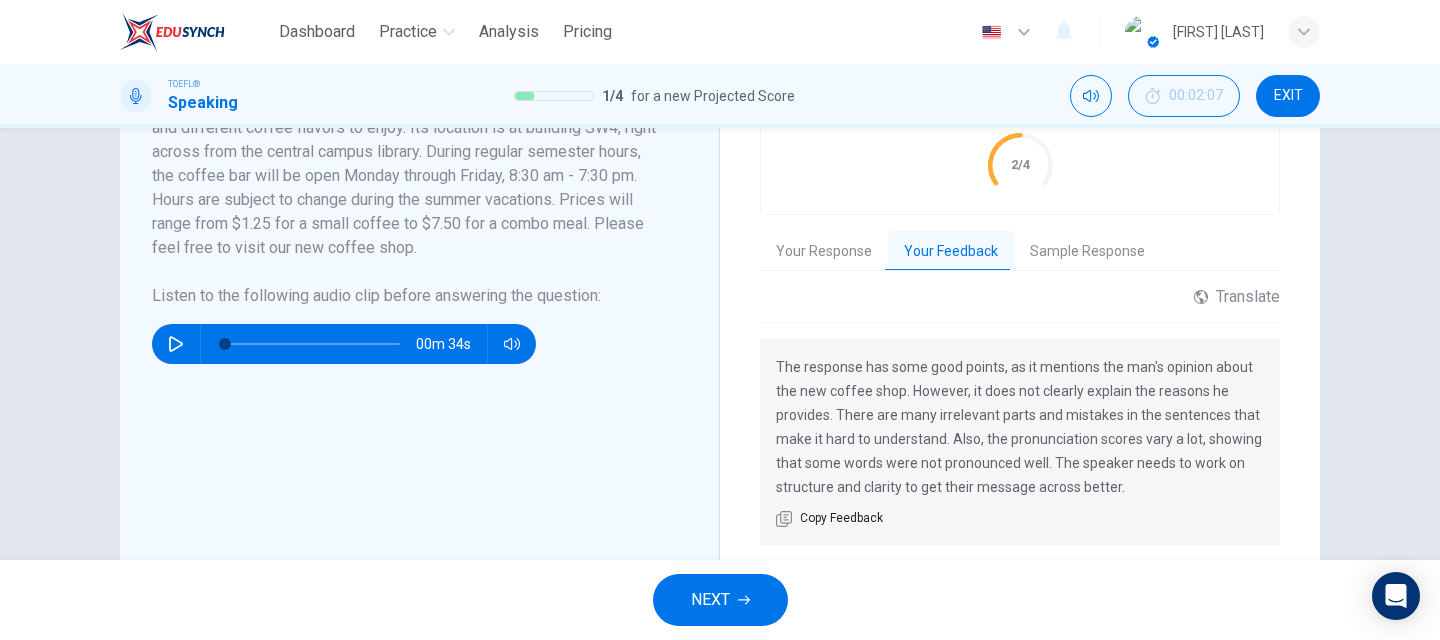 scroll, scrollTop: 430, scrollLeft: 0, axis: vertical 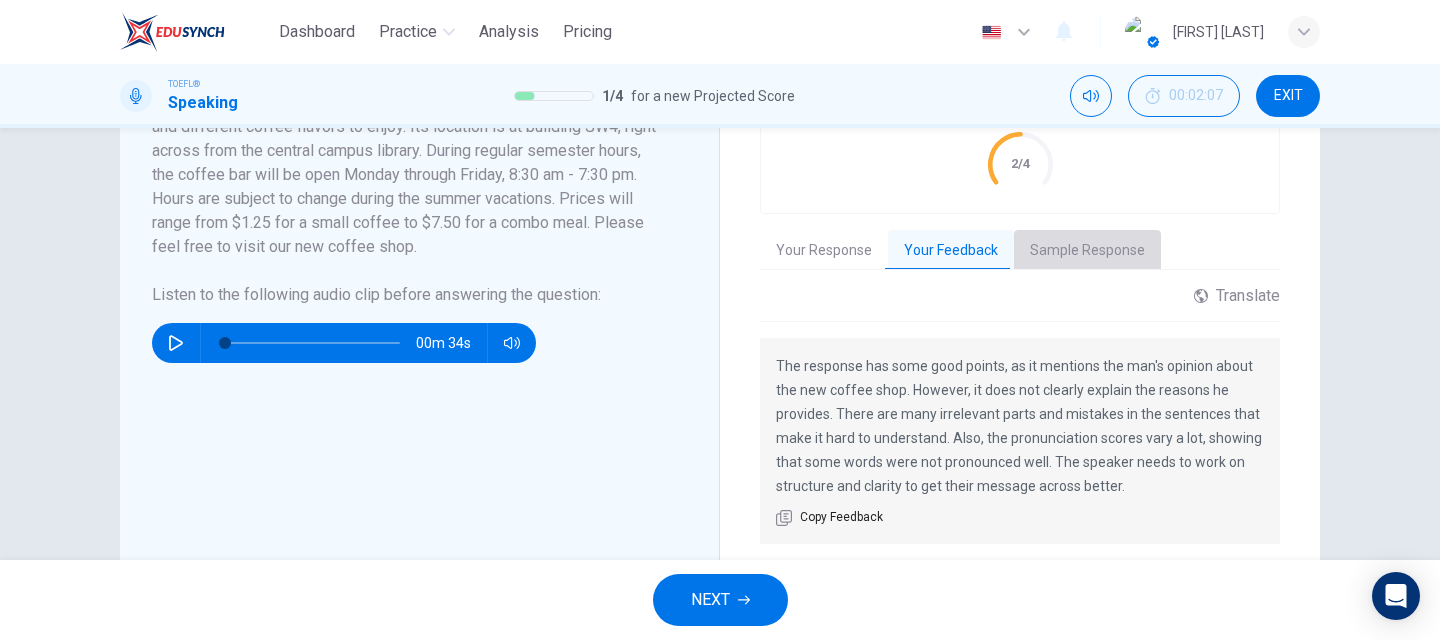click on "Sample Response" at bounding box center (1087, 251) 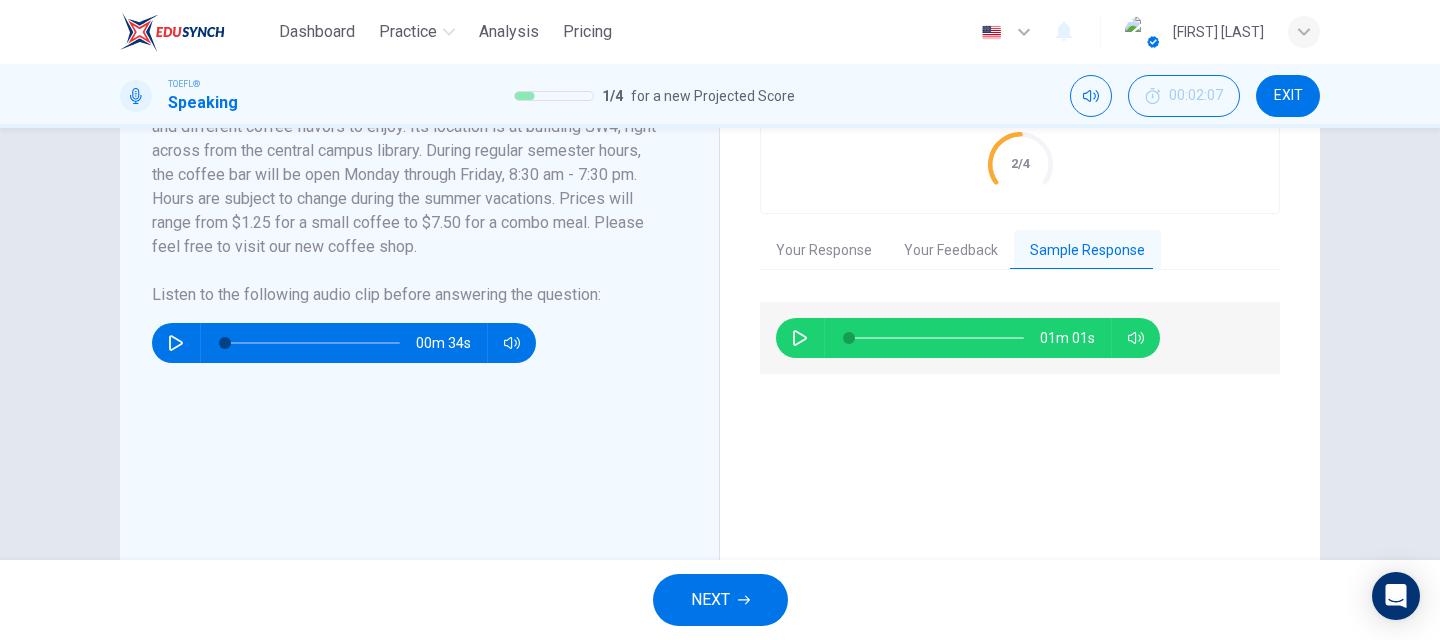 click on "NEXT" at bounding box center [720, 600] 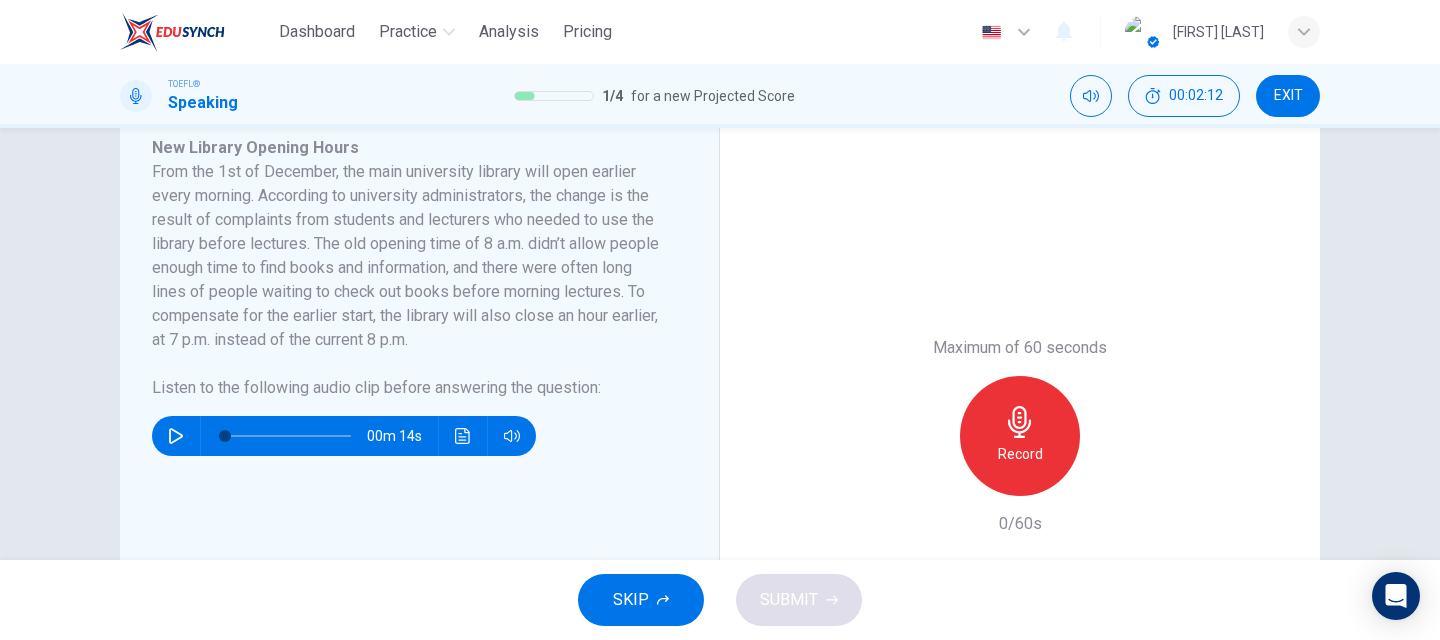 scroll, scrollTop: 362, scrollLeft: 0, axis: vertical 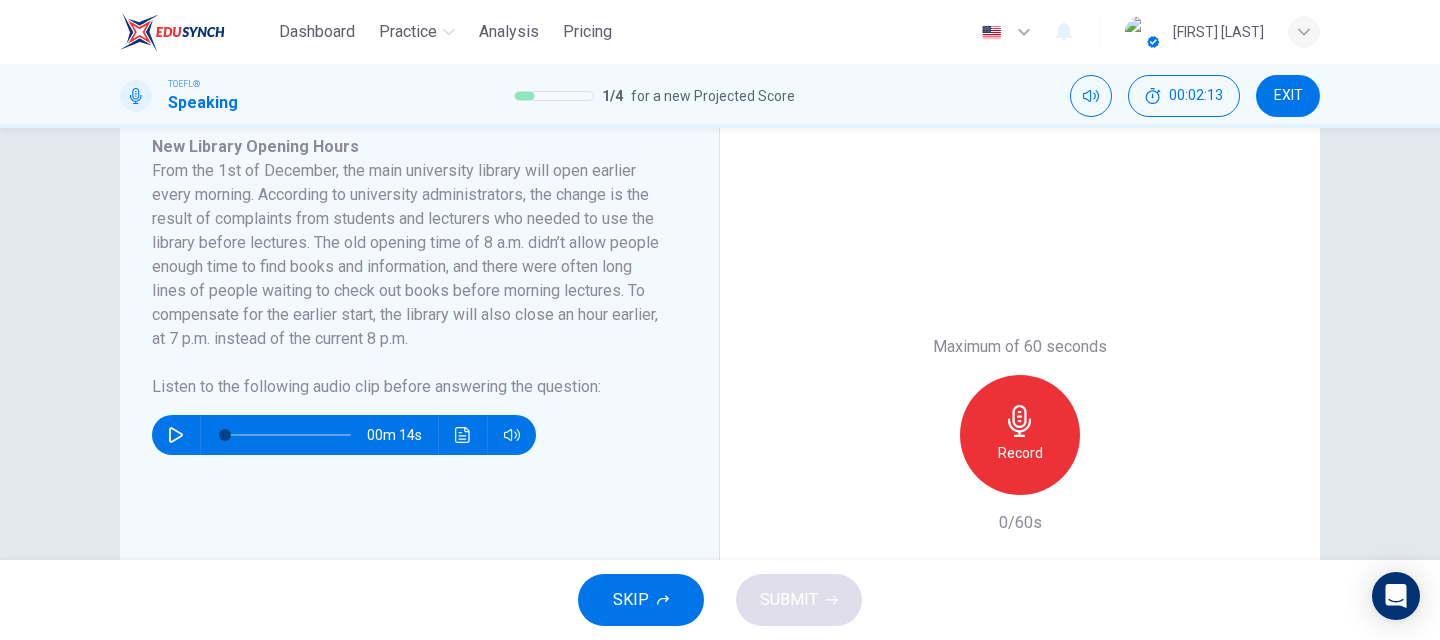 click at bounding box center (176, 435) 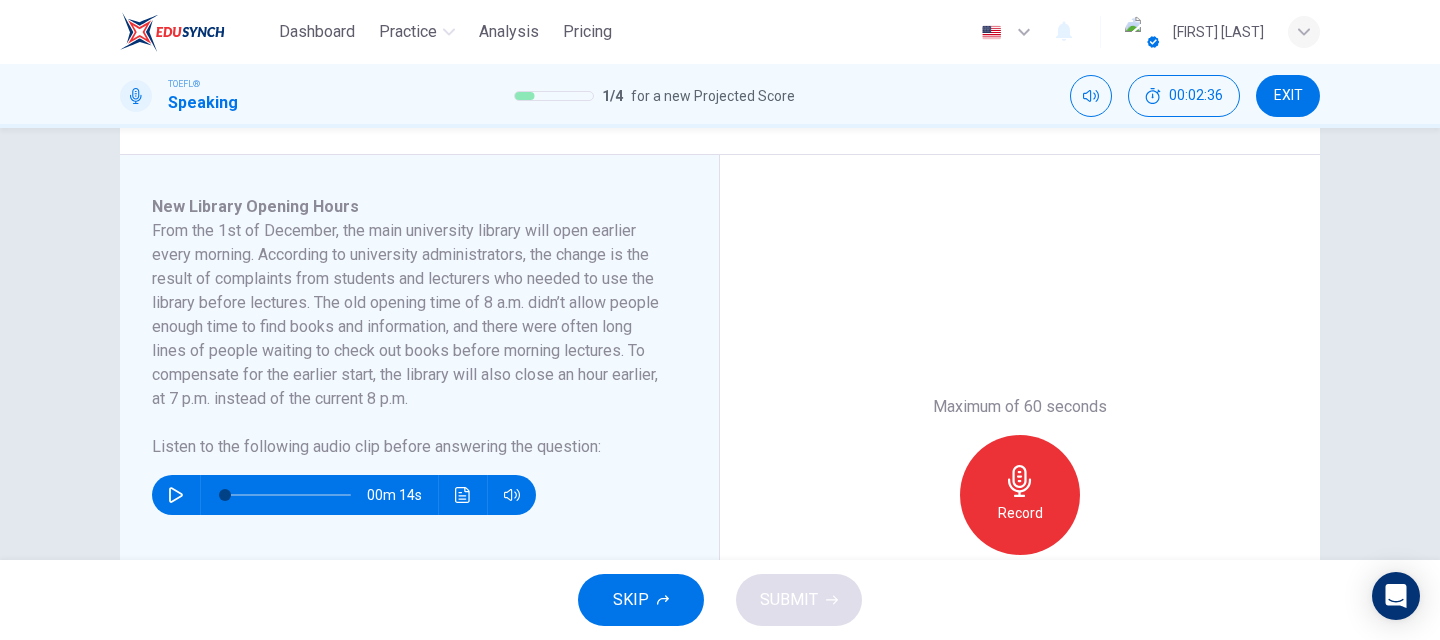 scroll, scrollTop: 322, scrollLeft: 0, axis: vertical 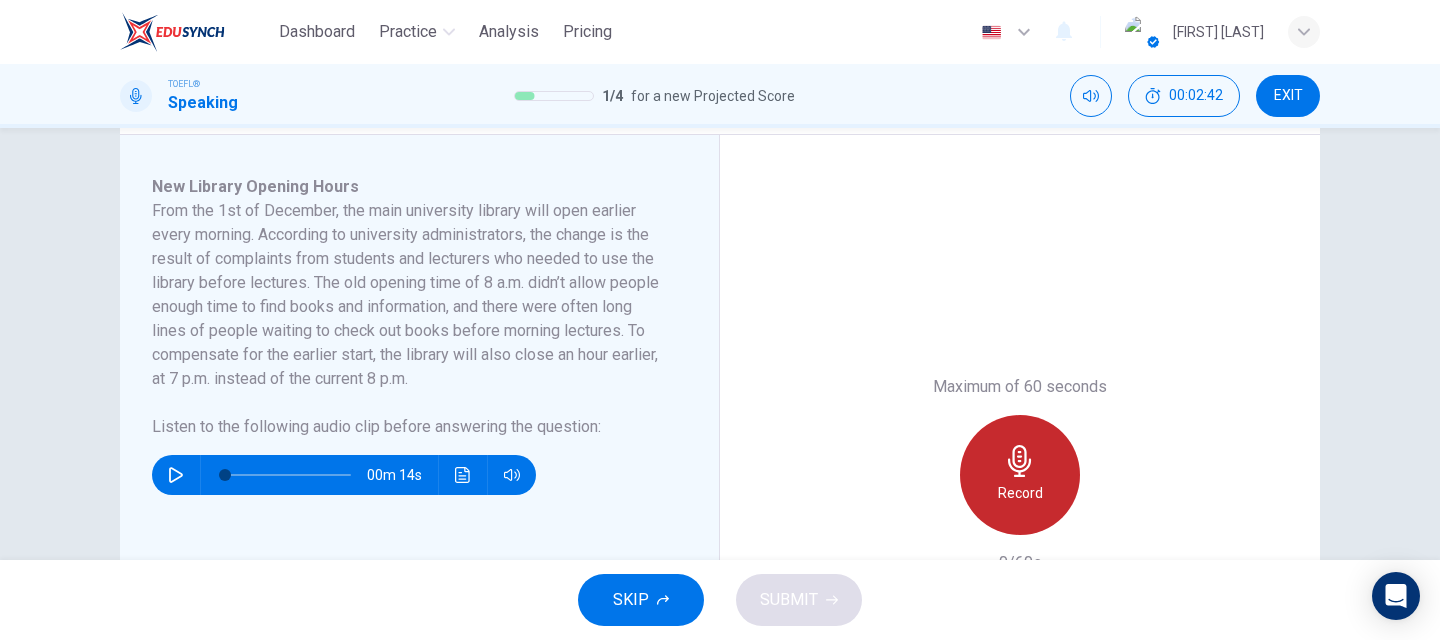 click at bounding box center [1020, 461] 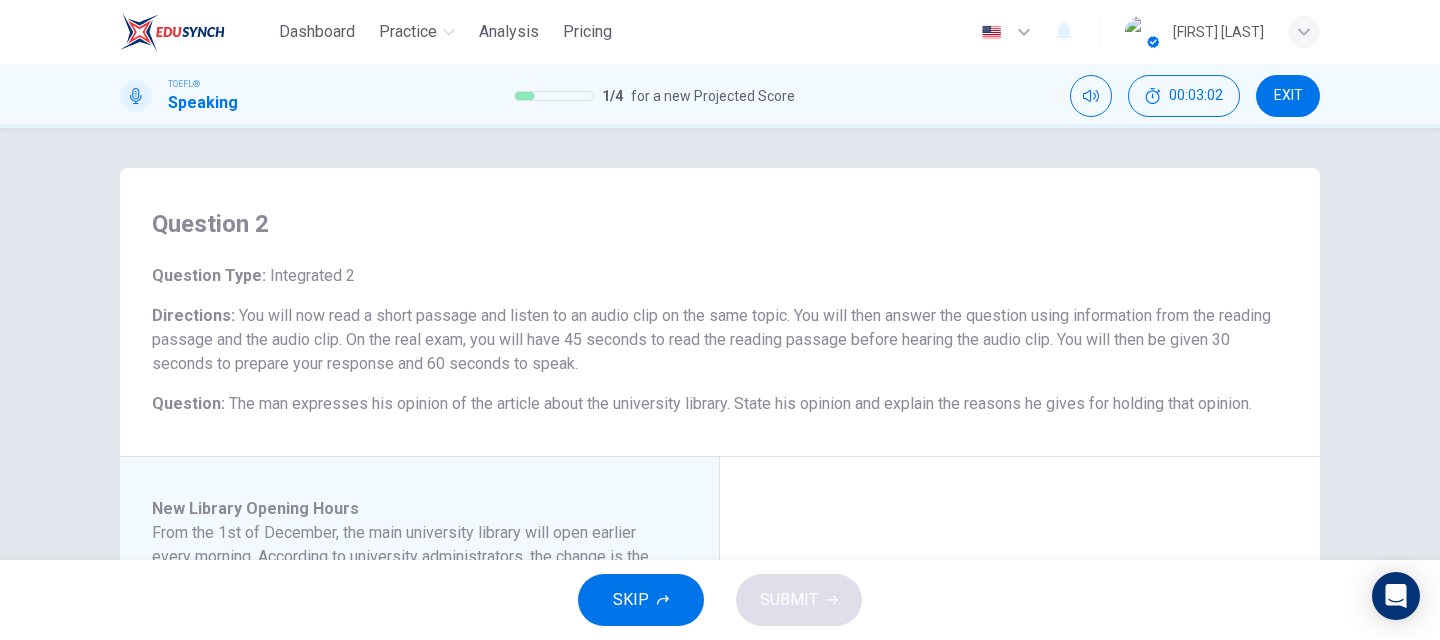 scroll, scrollTop: 617, scrollLeft: 0, axis: vertical 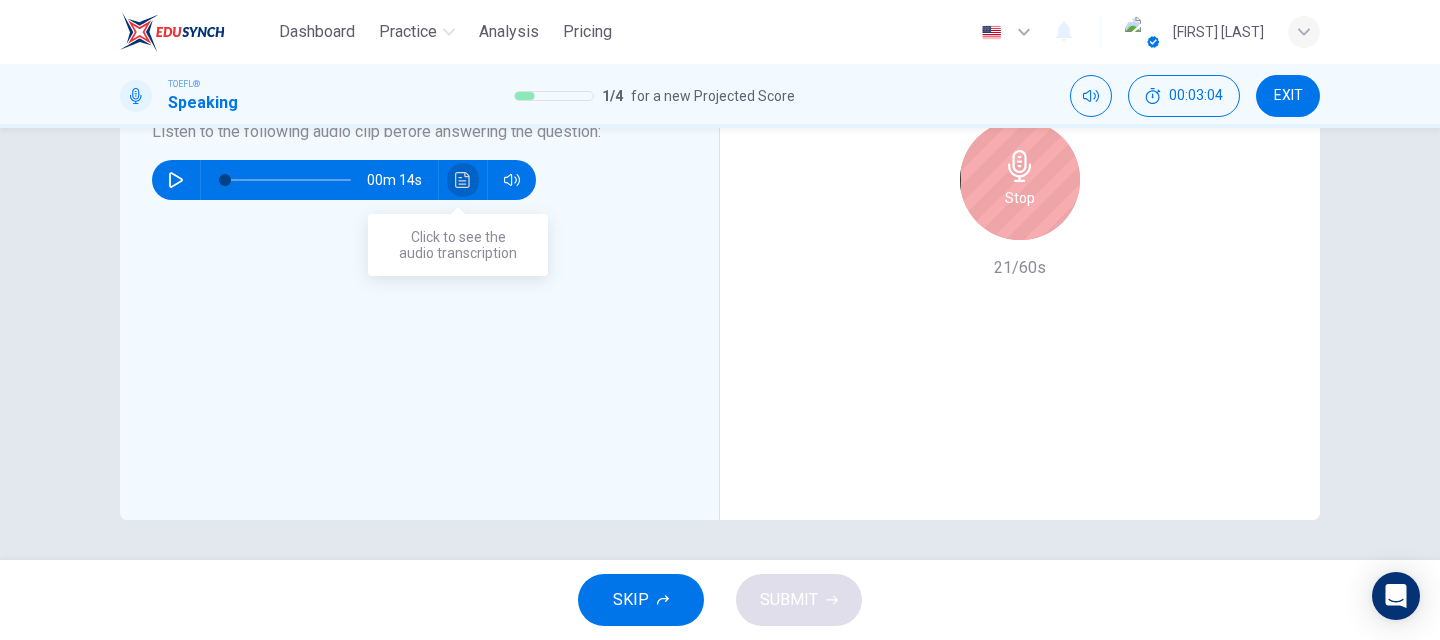 click at bounding box center (463, 180) 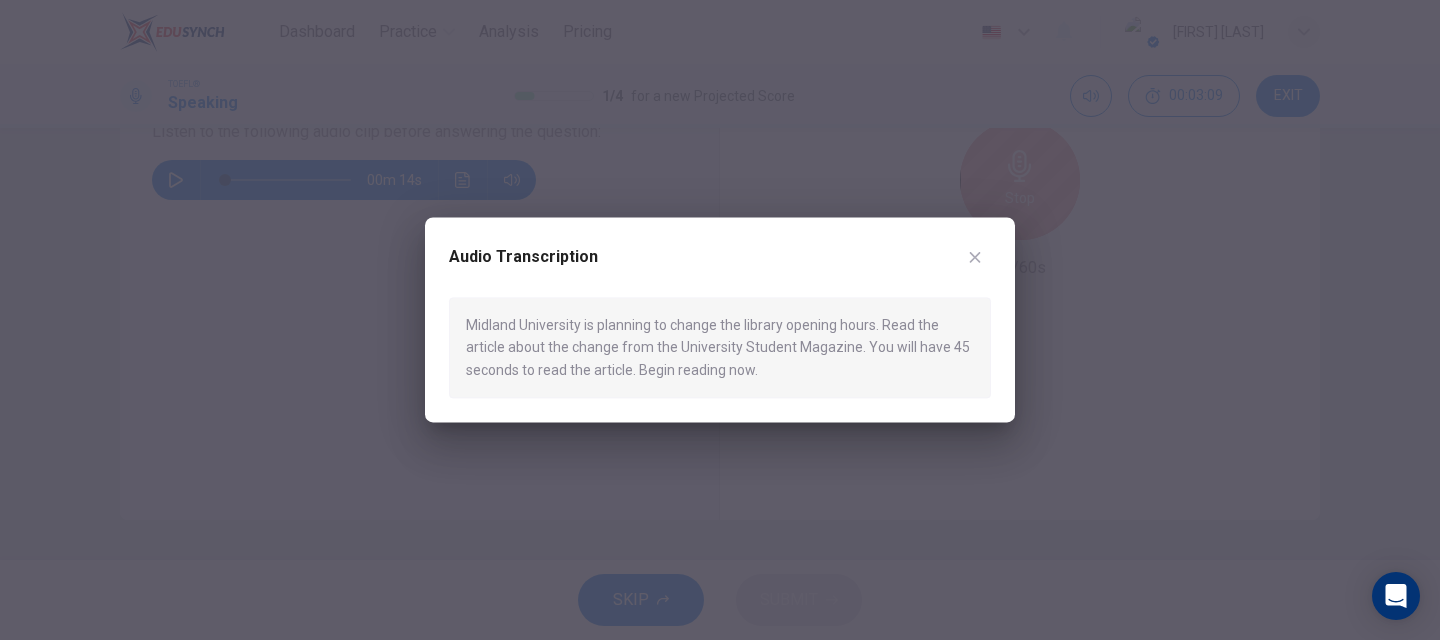 click at bounding box center [975, 257] 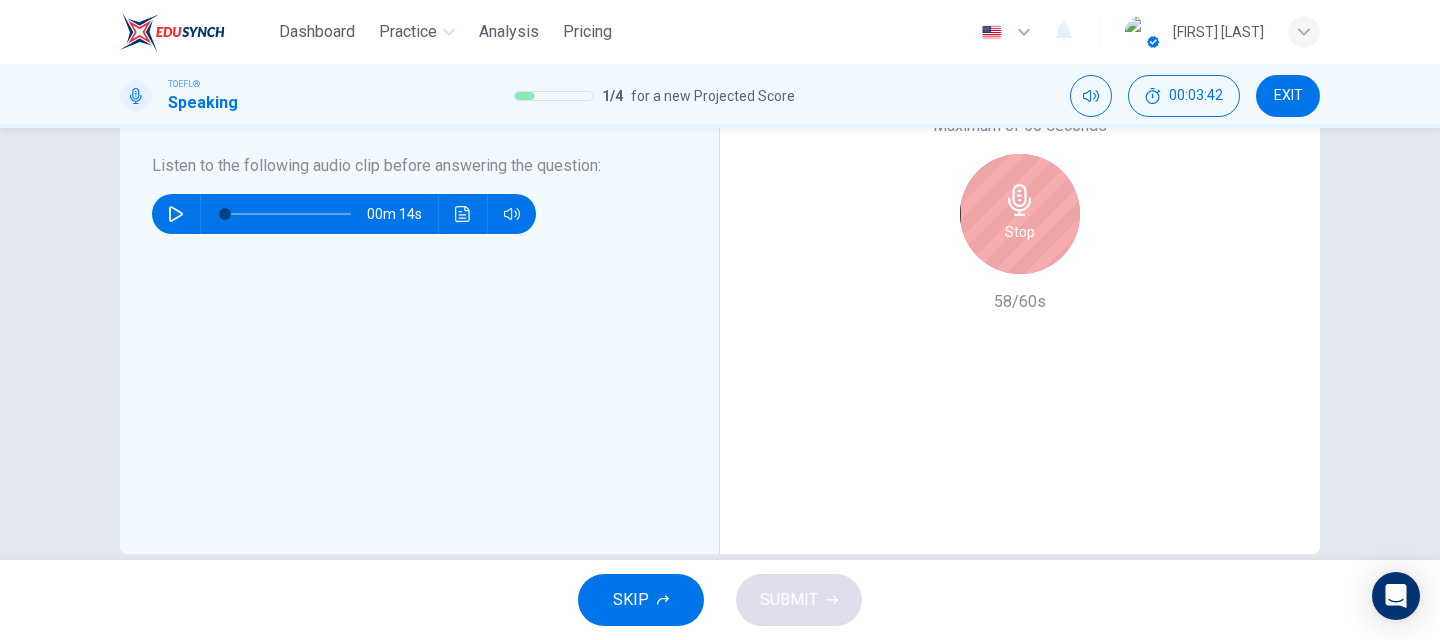 scroll, scrollTop: 549, scrollLeft: 0, axis: vertical 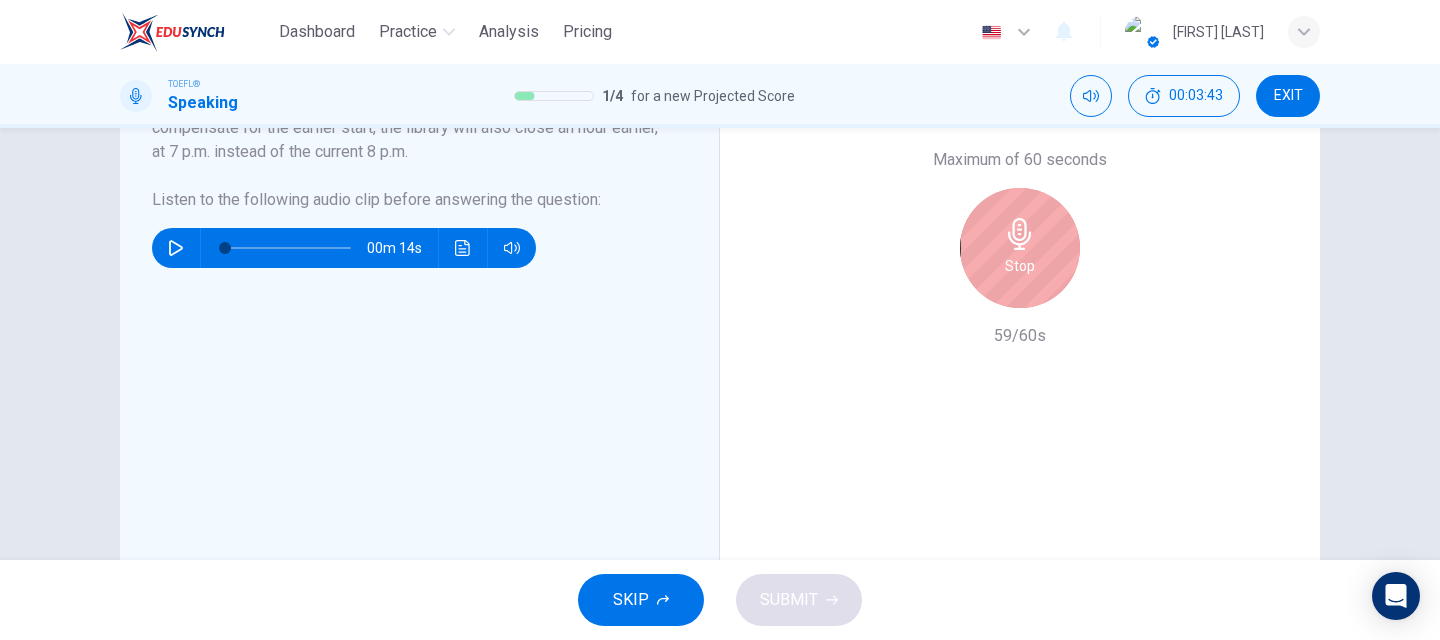 click on "Stop" at bounding box center (1020, 248) 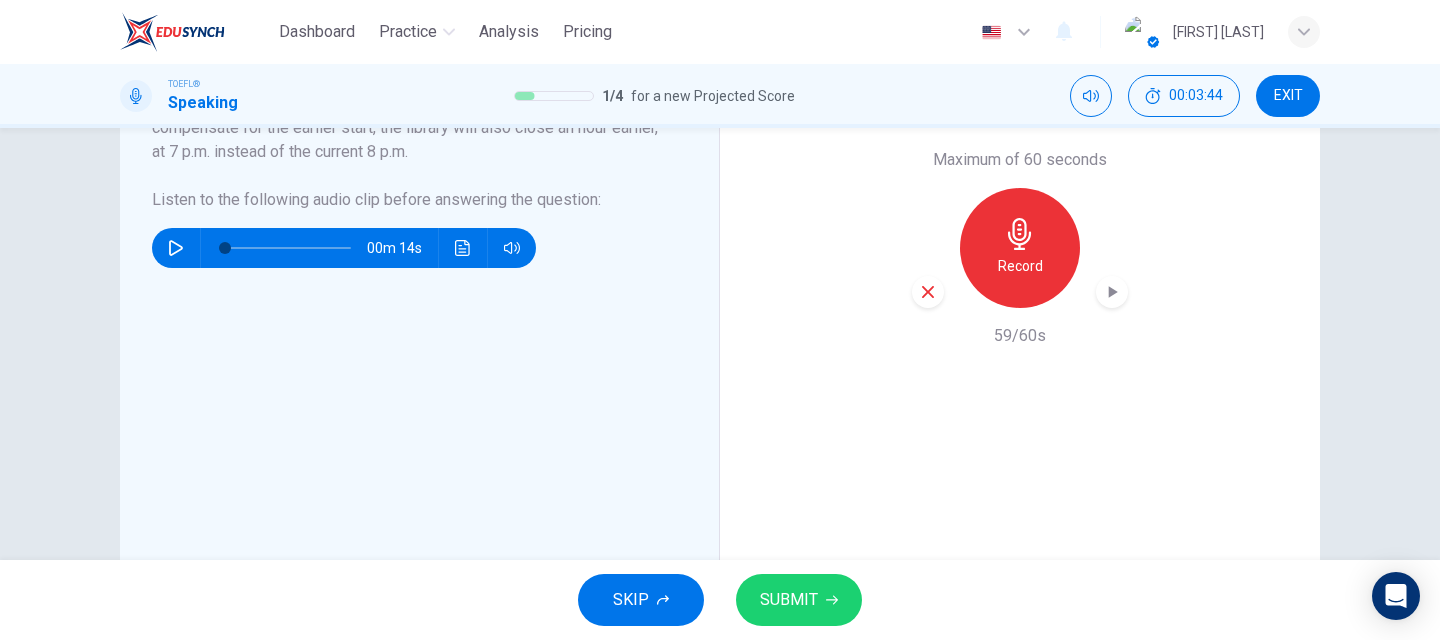 click at bounding box center [928, 292] 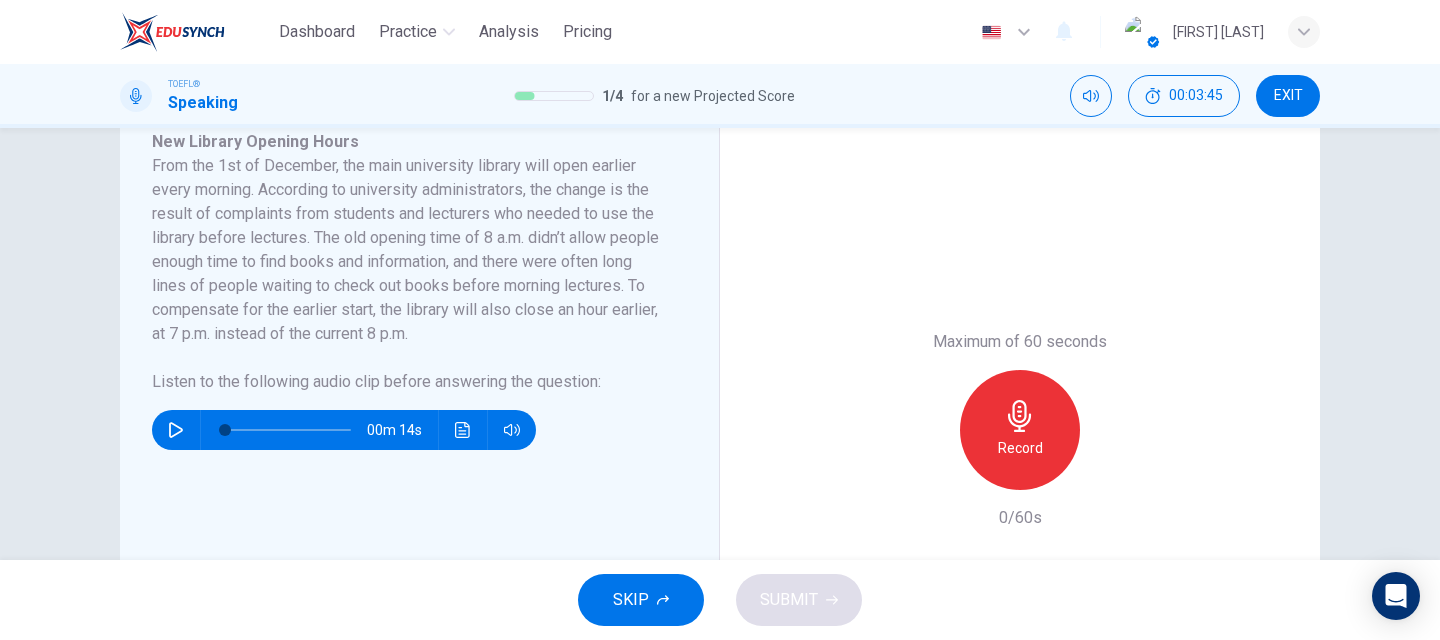 scroll, scrollTop: 366, scrollLeft: 0, axis: vertical 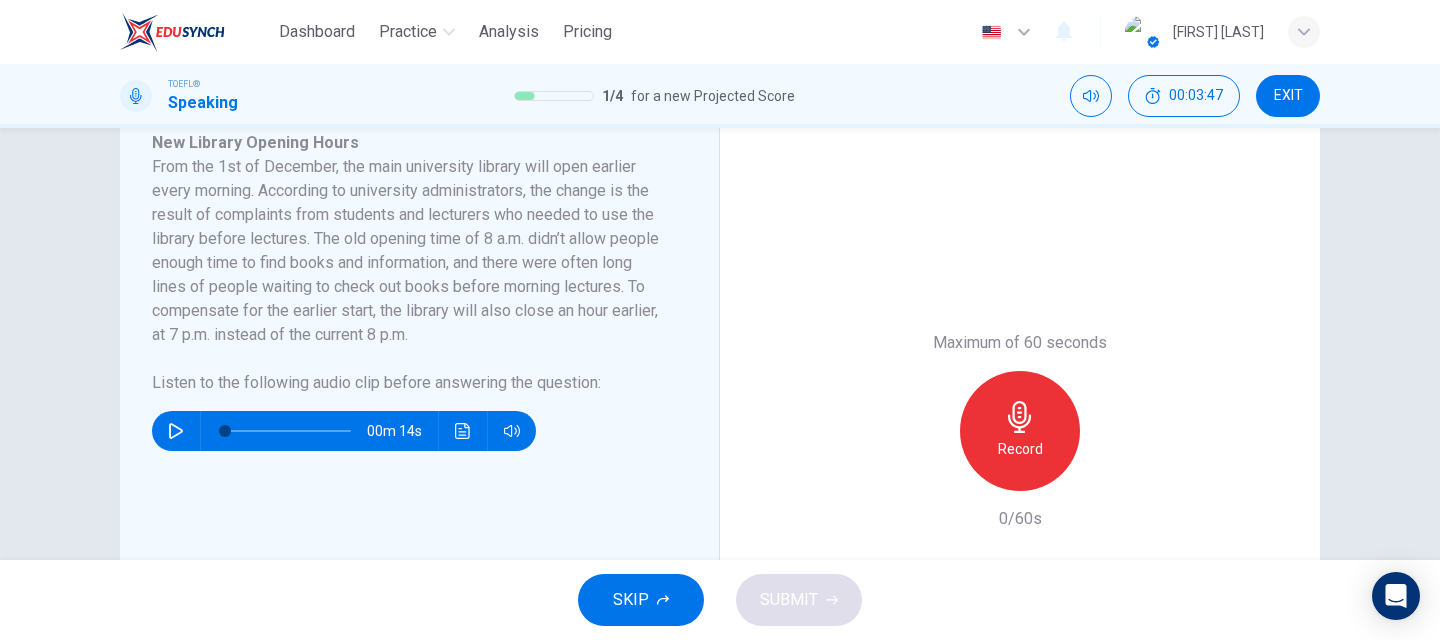click on "Record" at bounding box center [1020, 431] 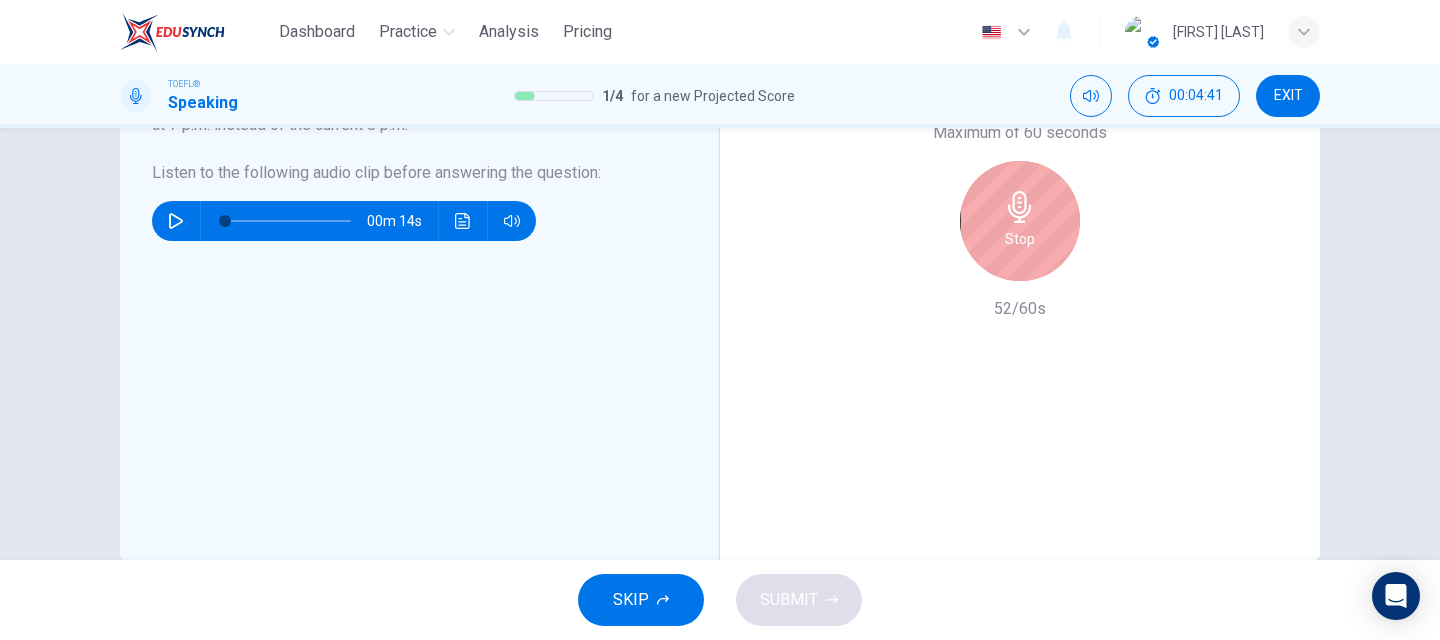 scroll, scrollTop: 535, scrollLeft: 0, axis: vertical 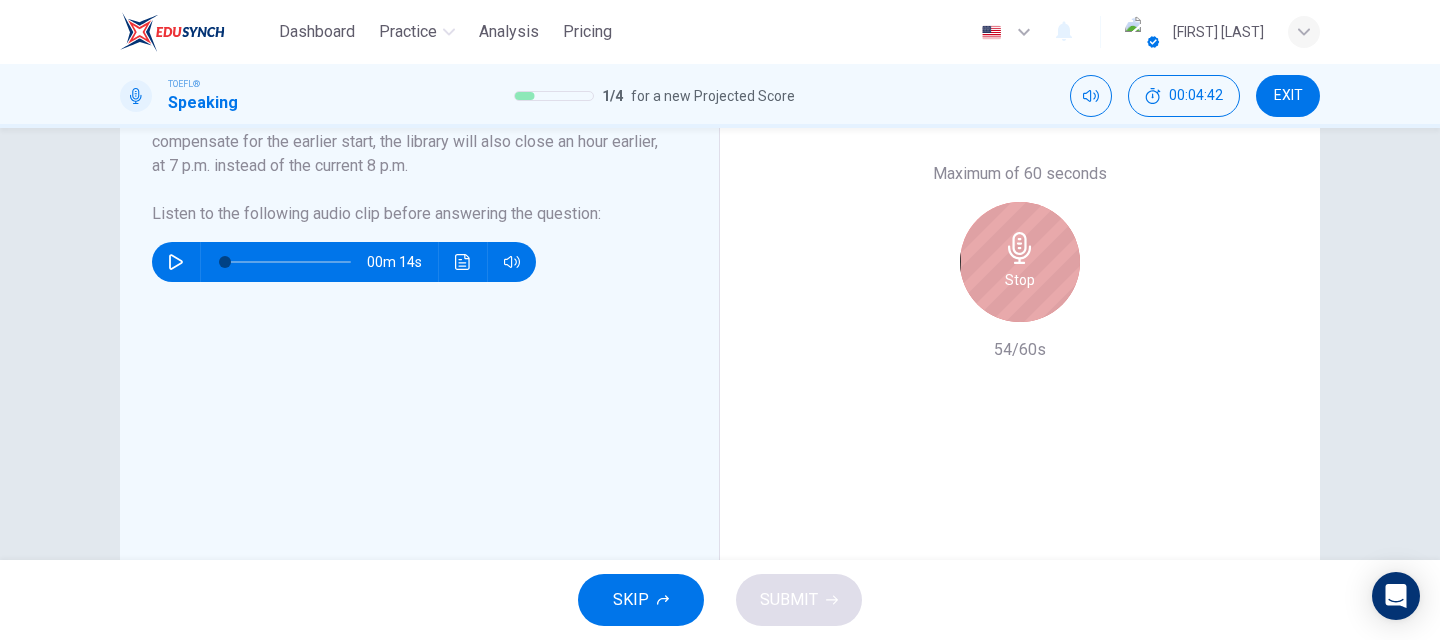 click on "Stop" at bounding box center (1020, 280) 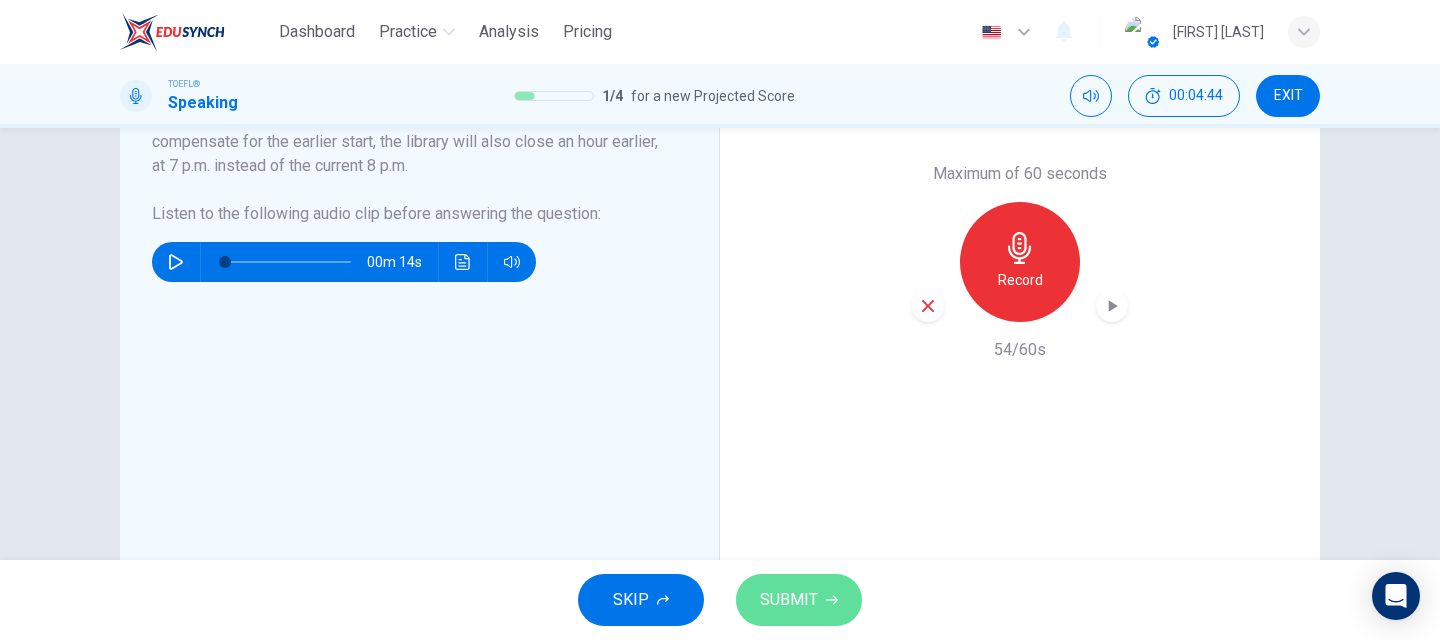 click on "SUBMIT" at bounding box center [789, 600] 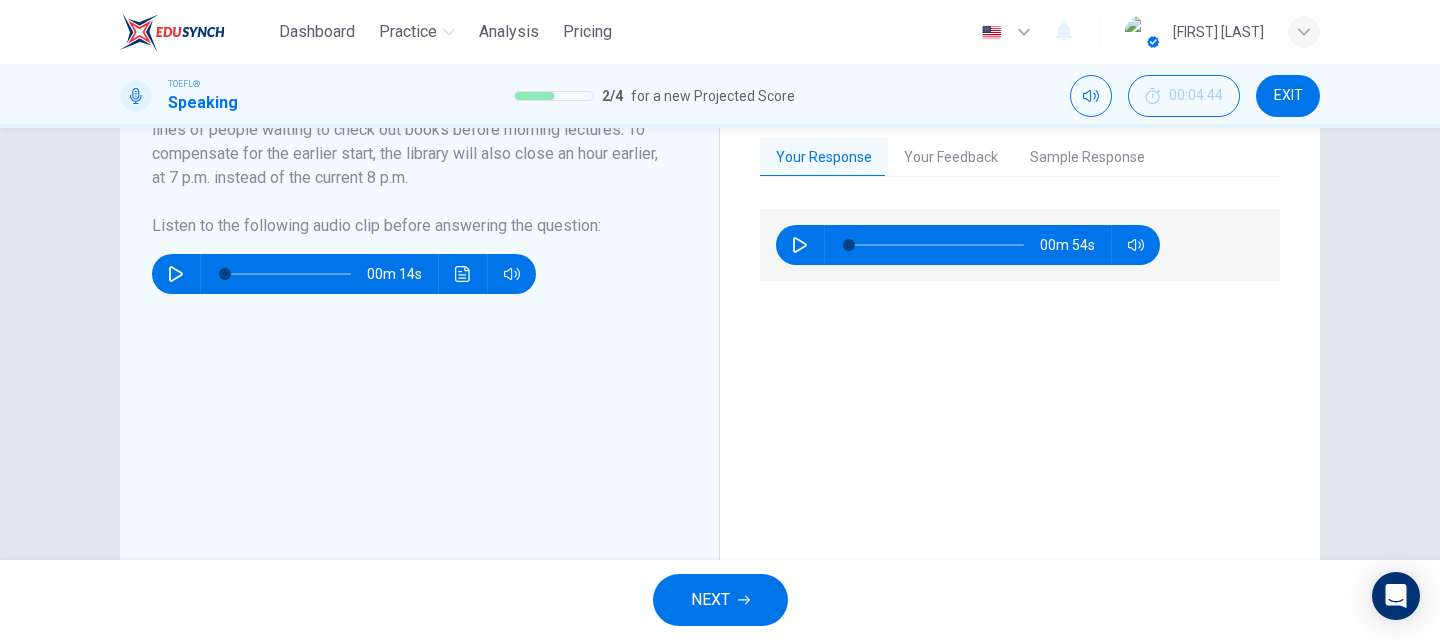 scroll, scrollTop: 340, scrollLeft: 0, axis: vertical 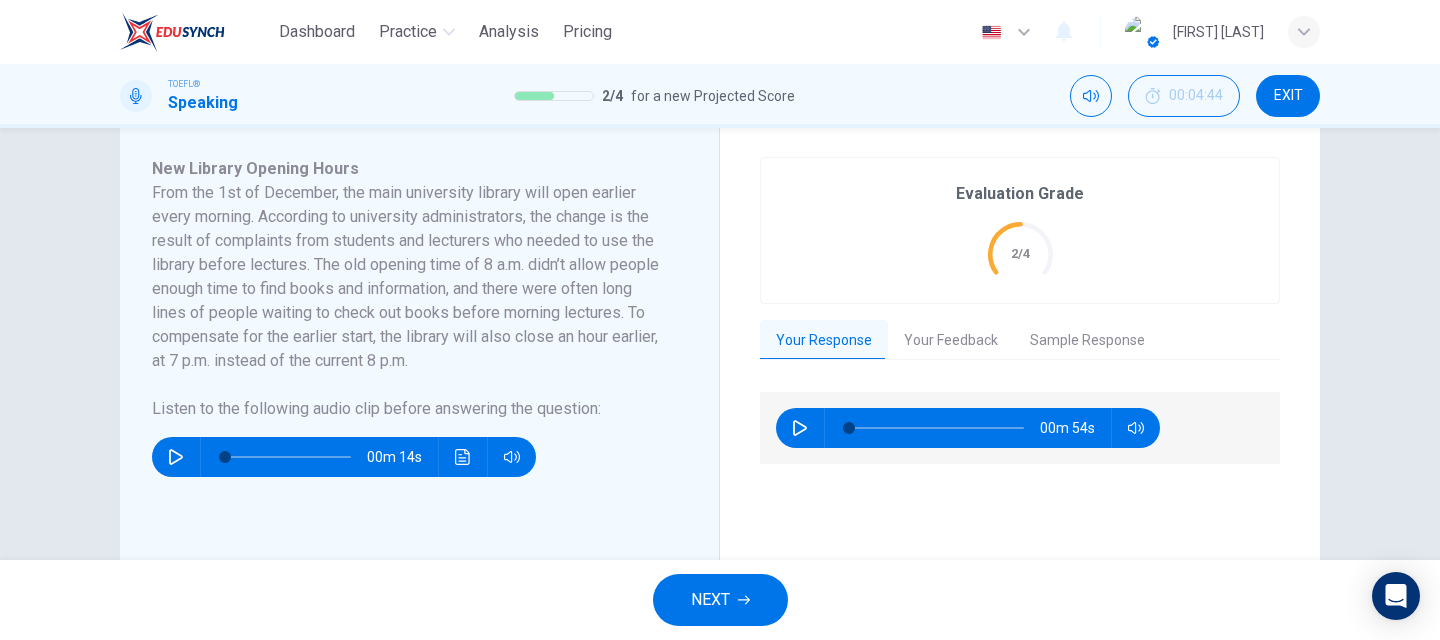 click on "Your Feedback" at bounding box center (951, 341) 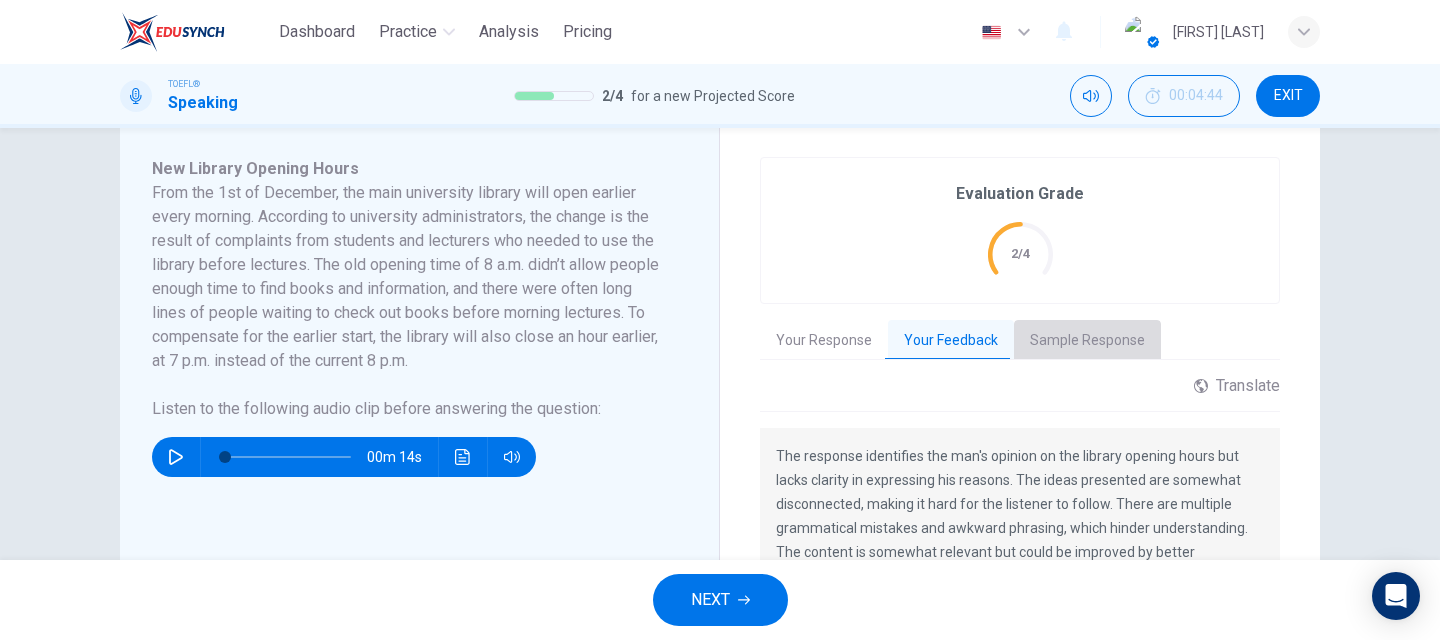 click on "Sample Response" at bounding box center (1087, 341) 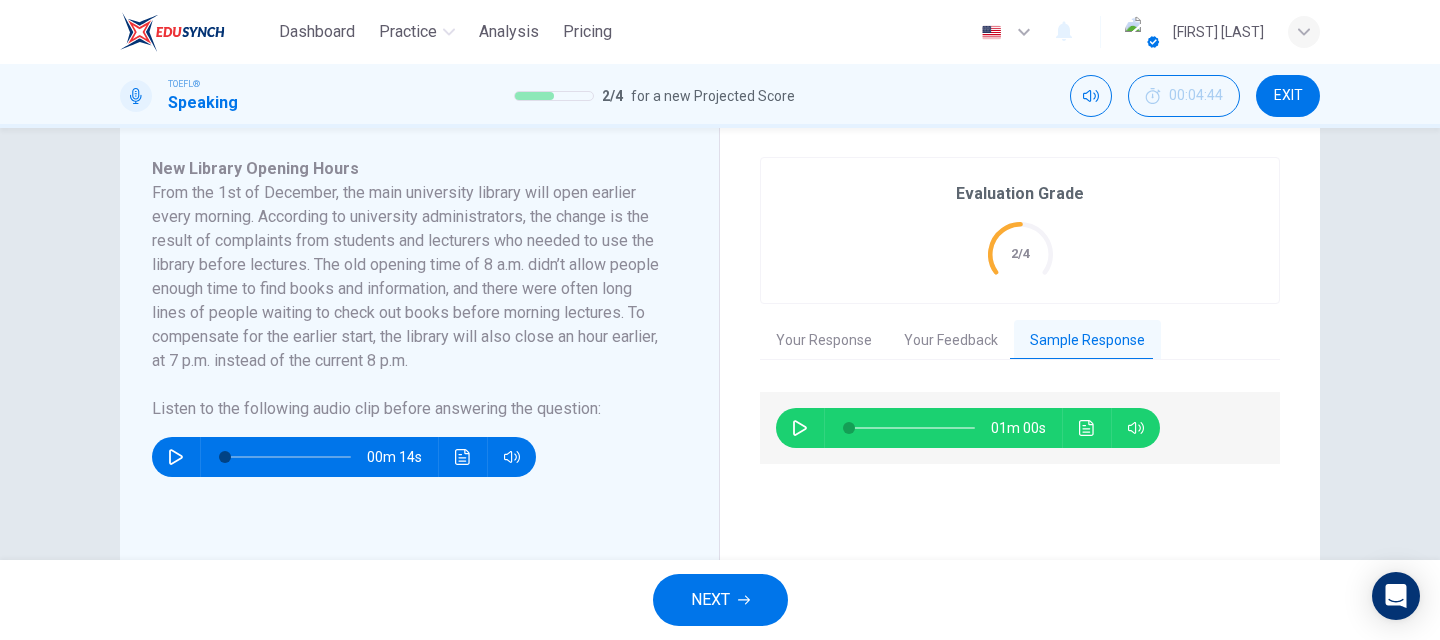 click at bounding box center [800, 428] 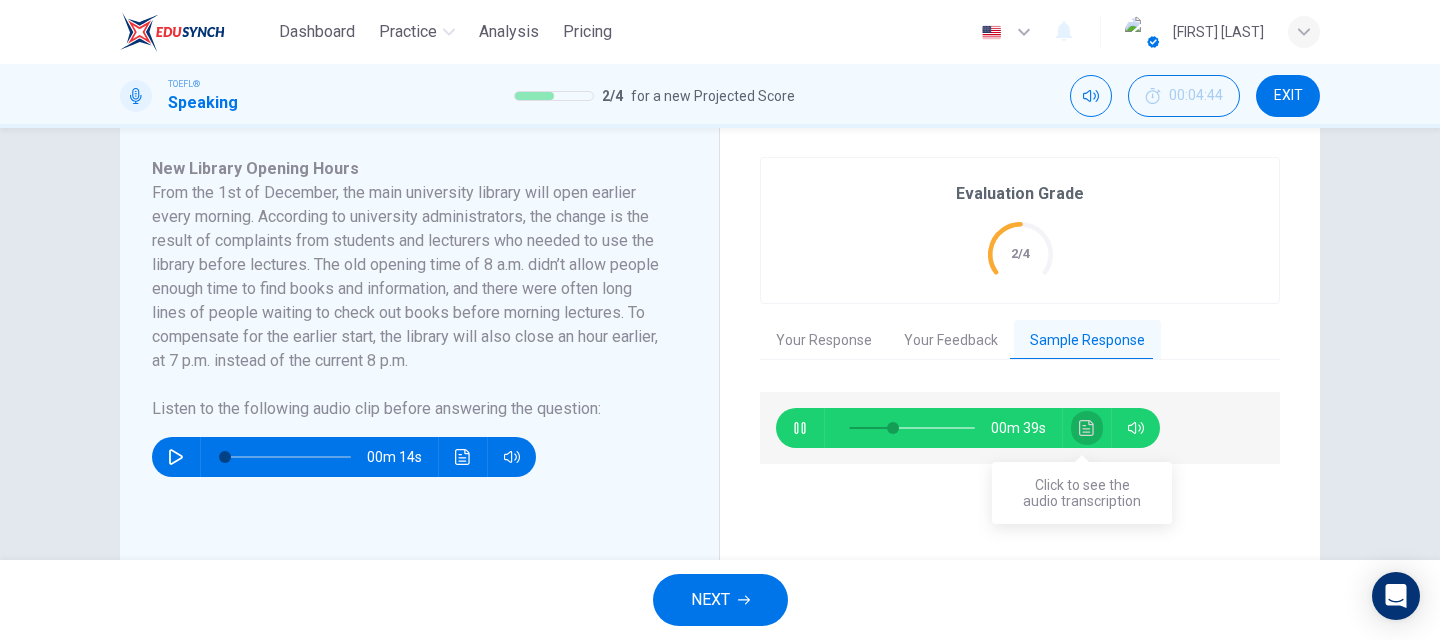 click at bounding box center [1087, 428] 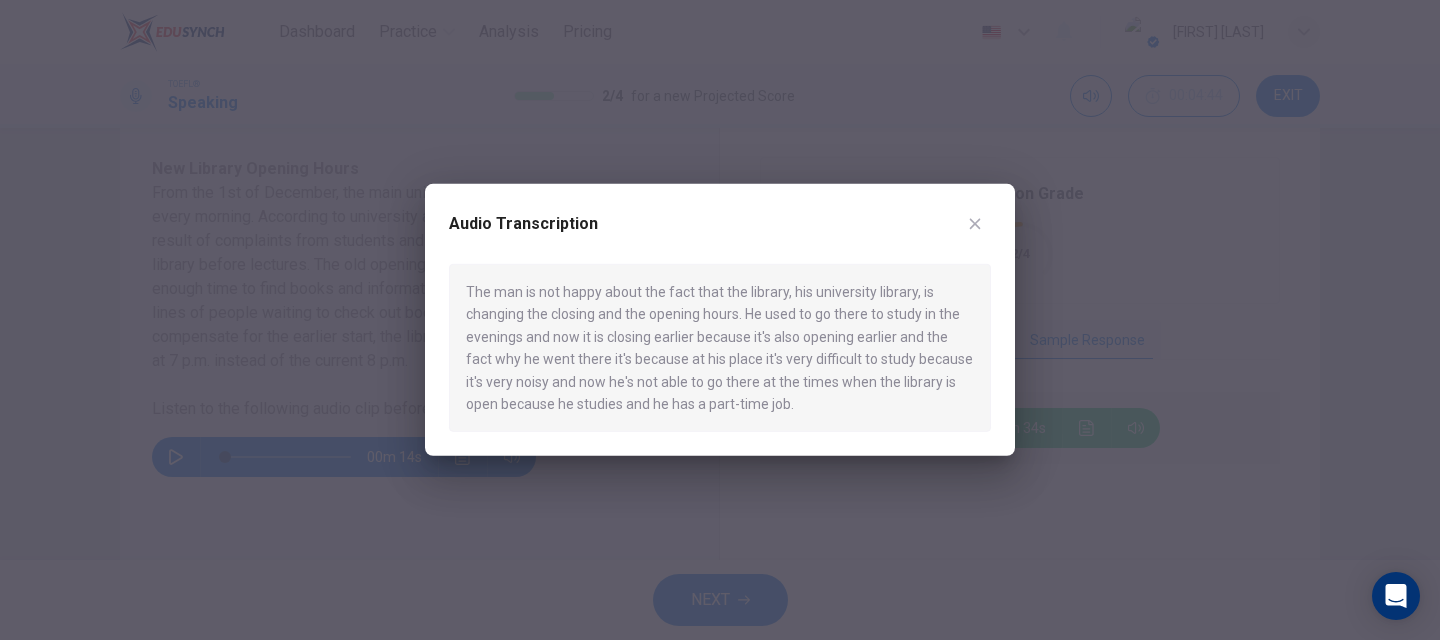 click at bounding box center (975, 224) 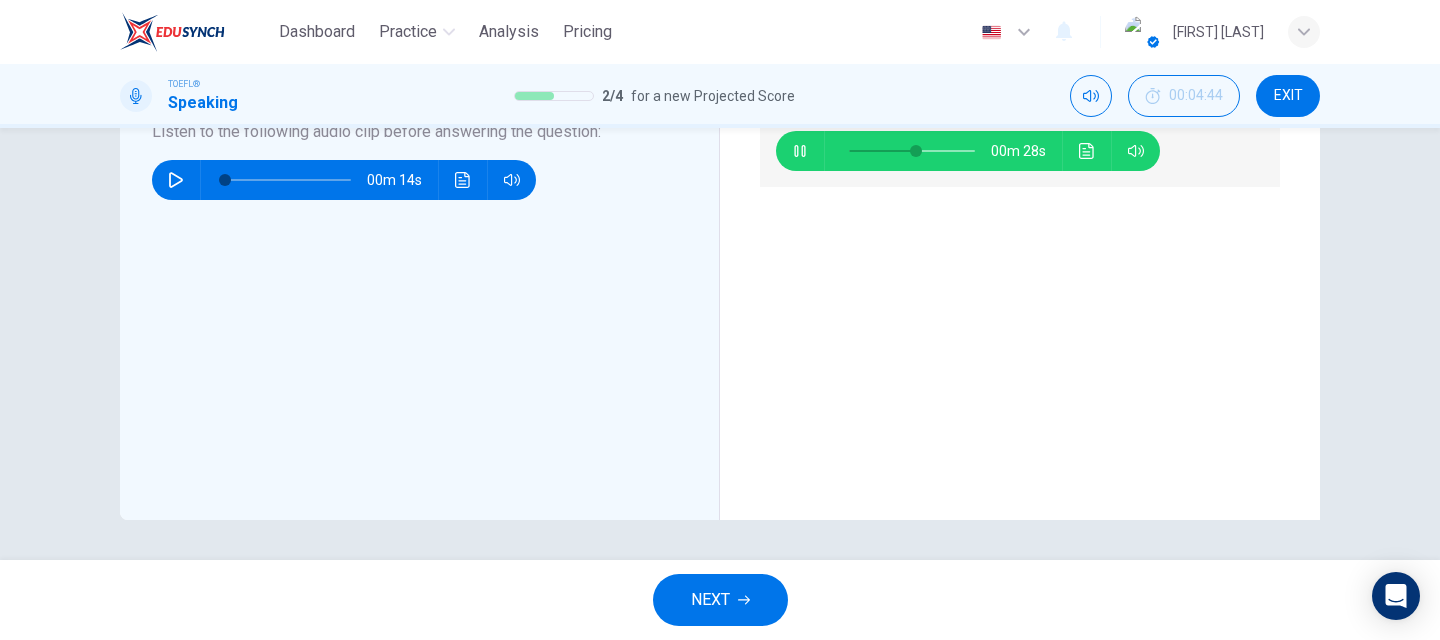 scroll, scrollTop: 429, scrollLeft: 0, axis: vertical 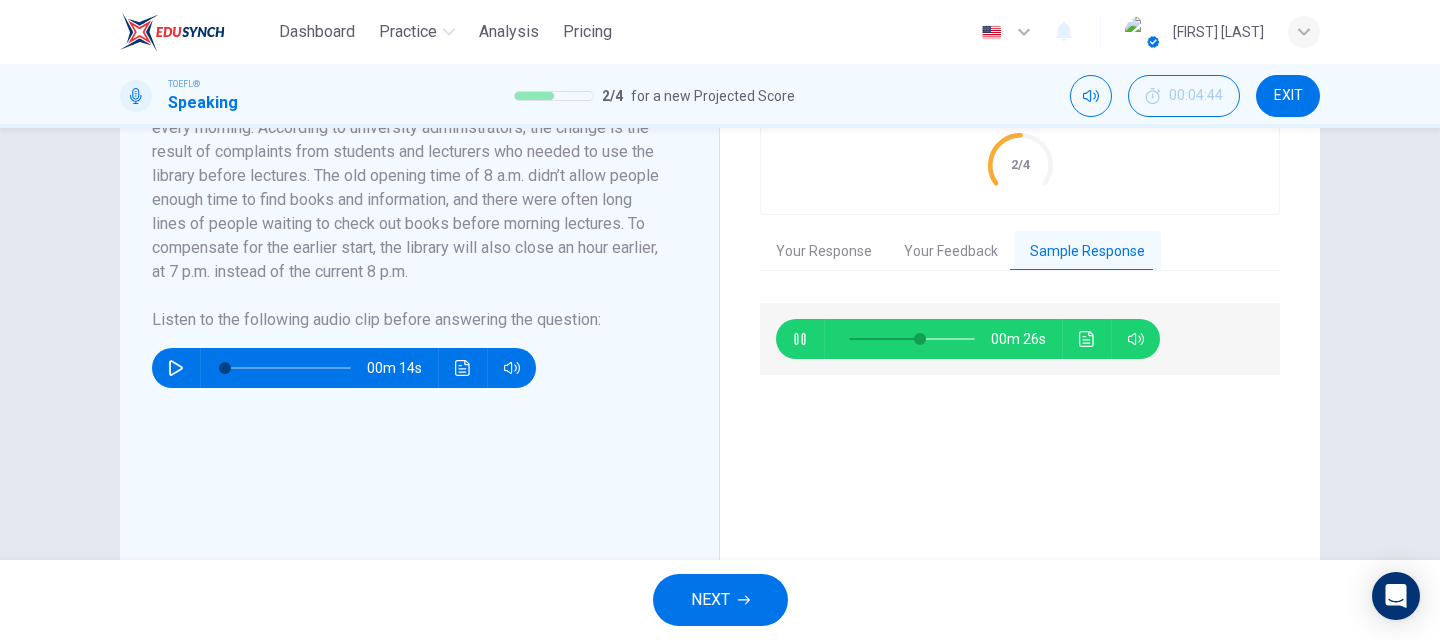 click on "Your Feedback" at bounding box center [951, 252] 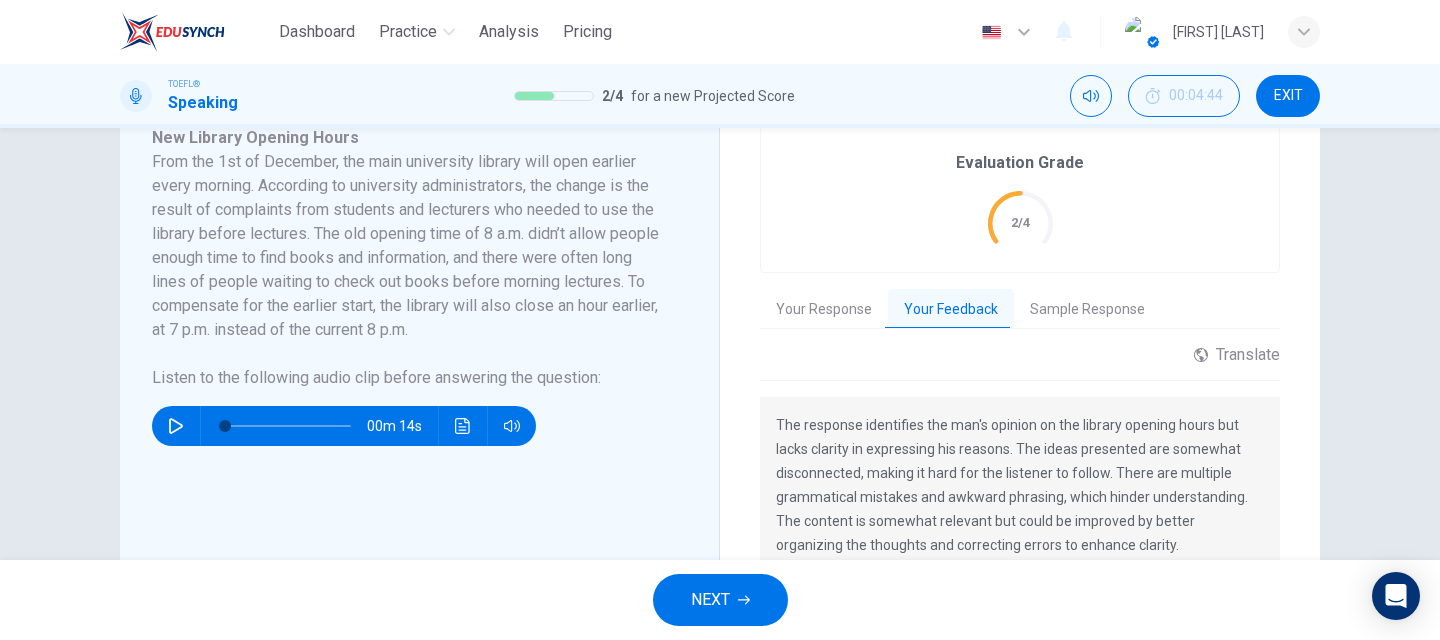 scroll, scrollTop: 348, scrollLeft: 0, axis: vertical 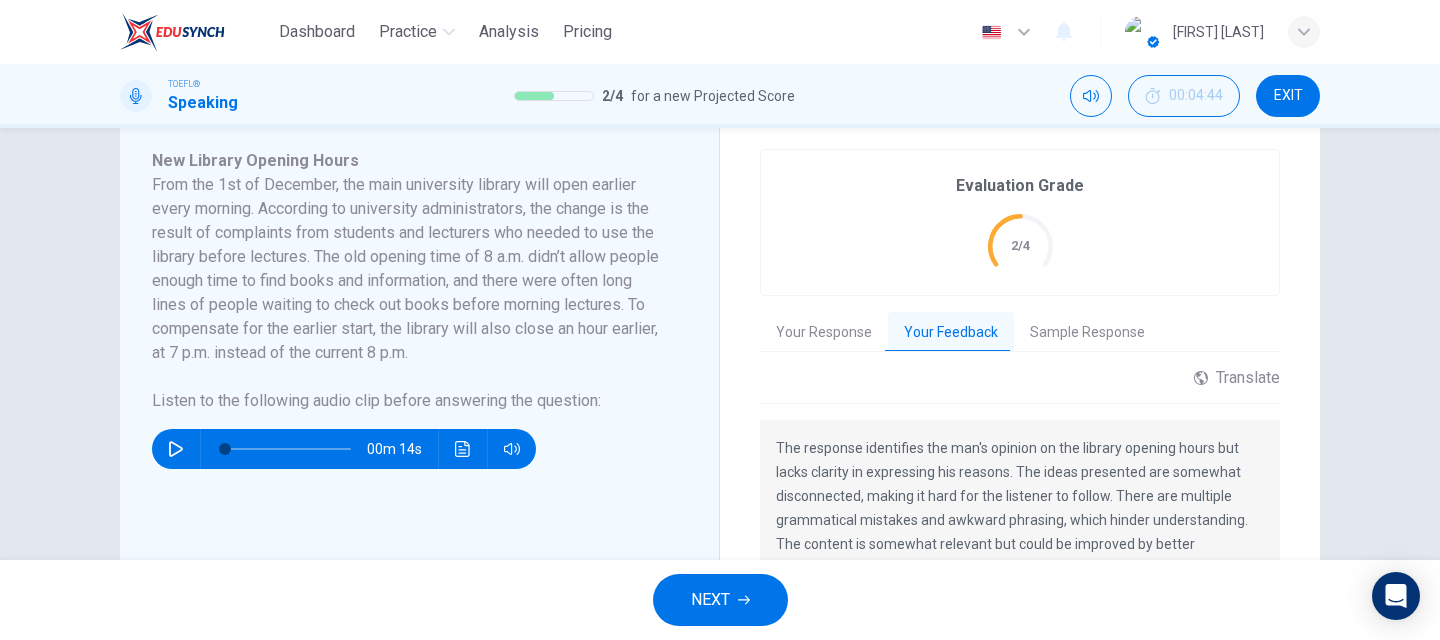 click on "NEXT" at bounding box center [710, 600] 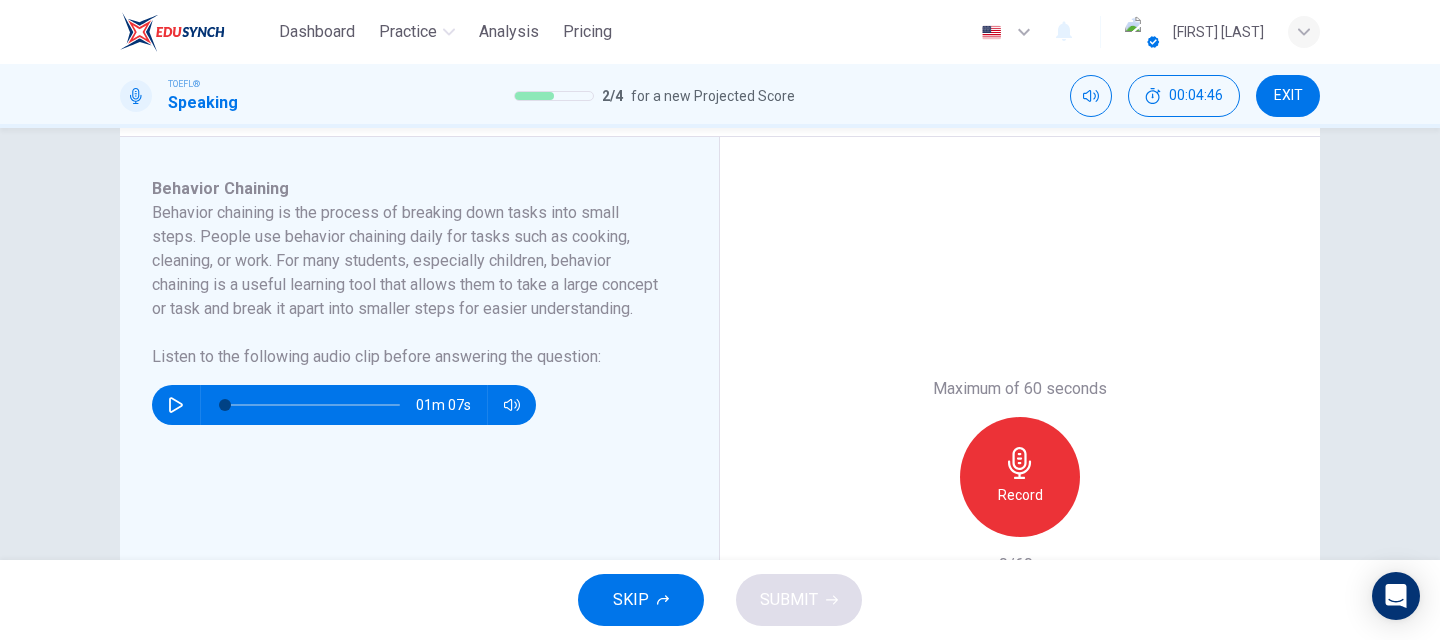 scroll, scrollTop: 317, scrollLeft: 0, axis: vertical 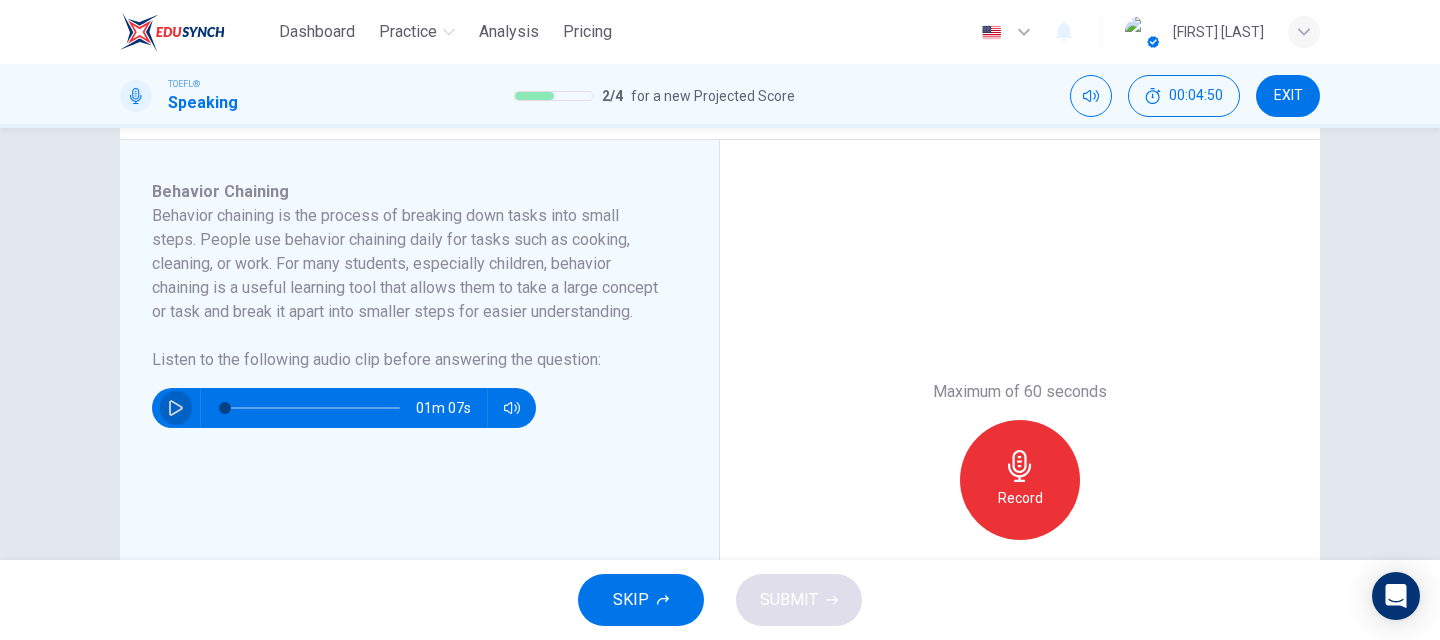 click at bounding box center (176, 408) 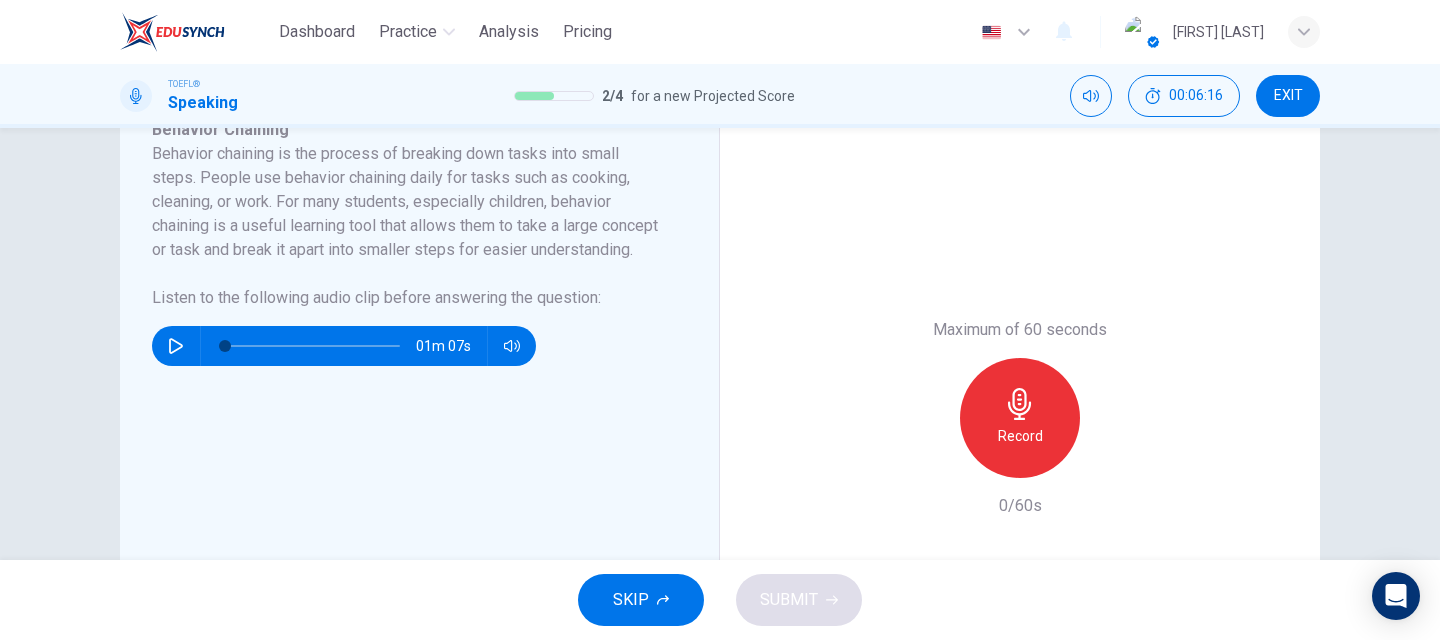 scroll, scrollTop: 467, scrollLeft: 0, axis: vertical 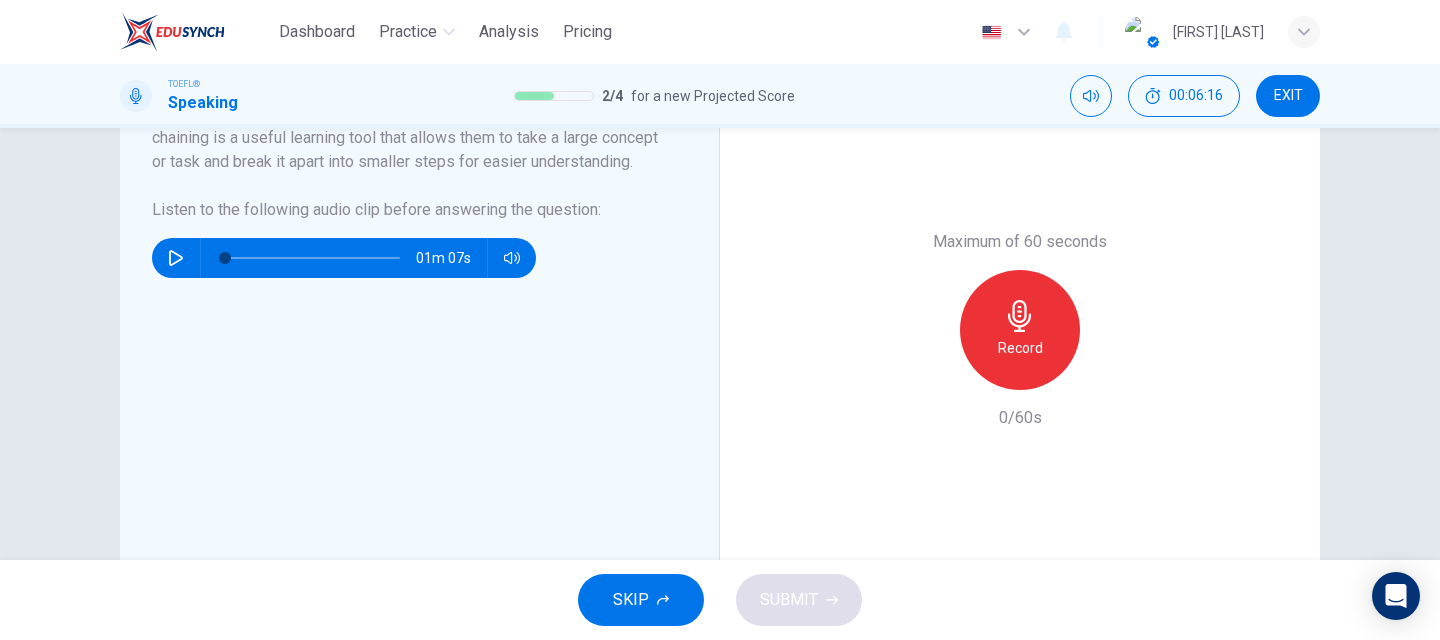 click on "Record" at bounding box center (1020, 348) 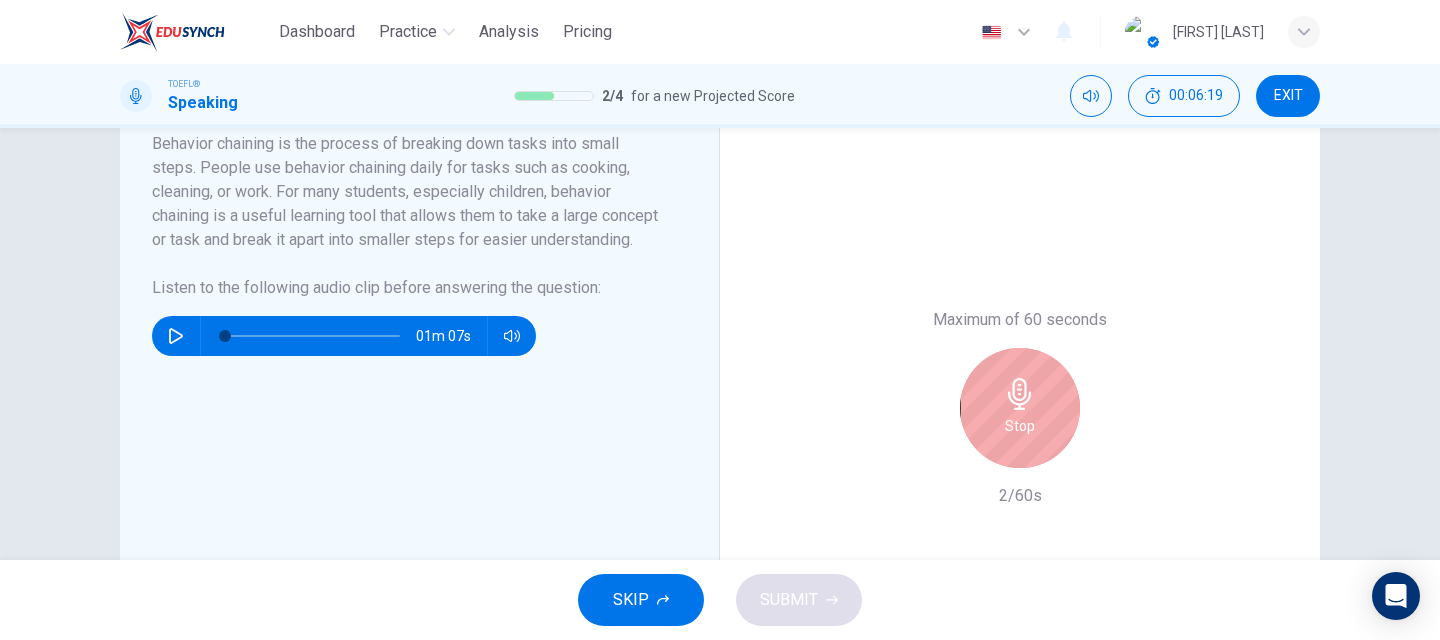 scroll, scrollTop: 388, scrollLeft: 0, axis: vertical 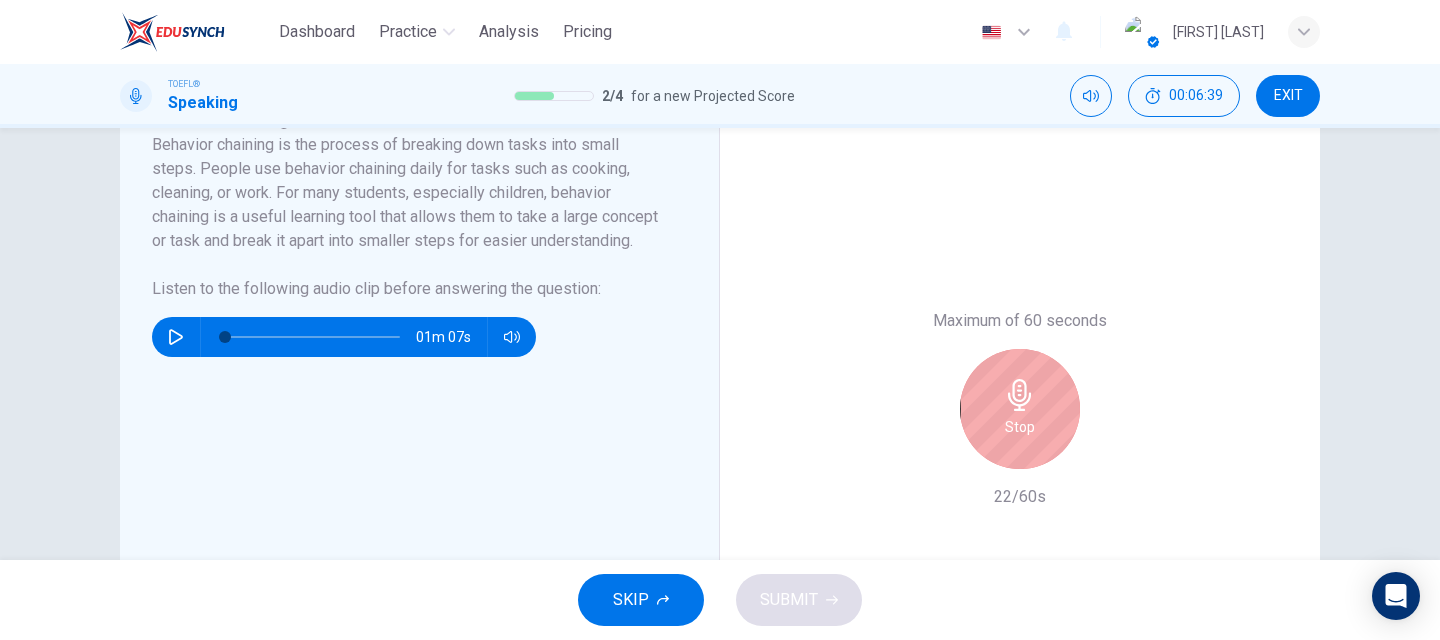 click on "Stop" at bounding box center (1020, 427) 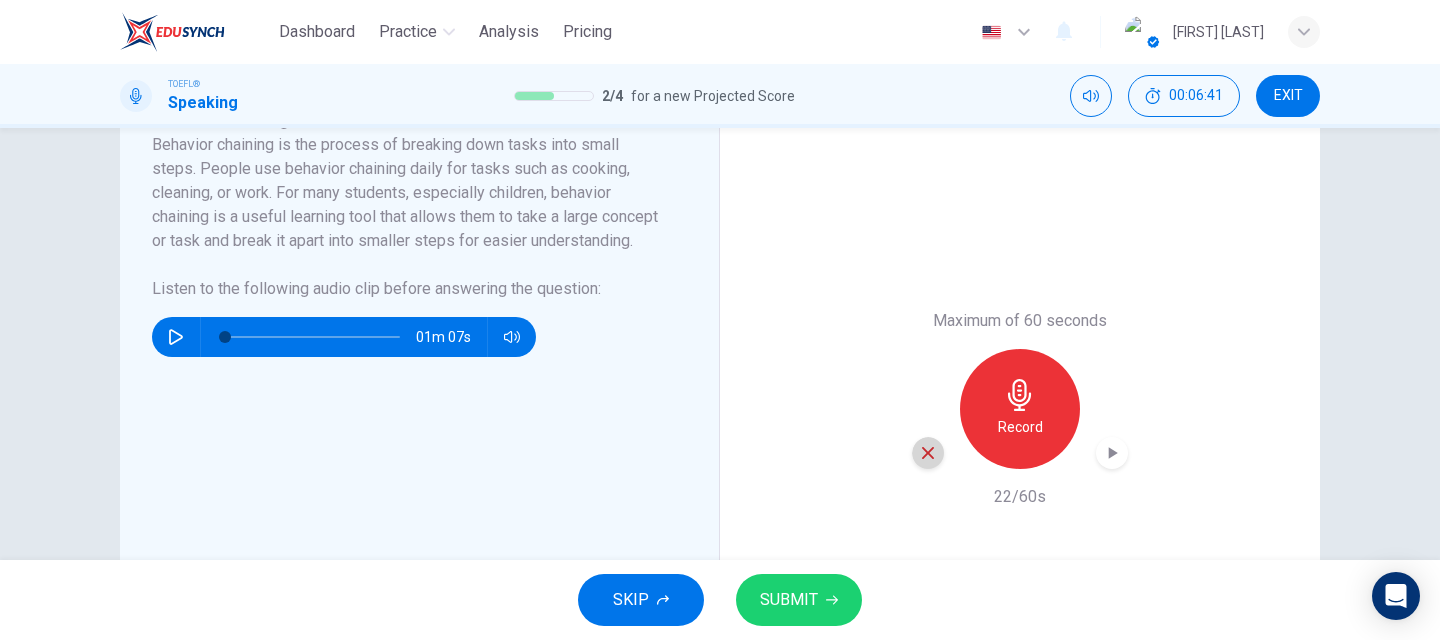 click at bounding box center (928, 453) 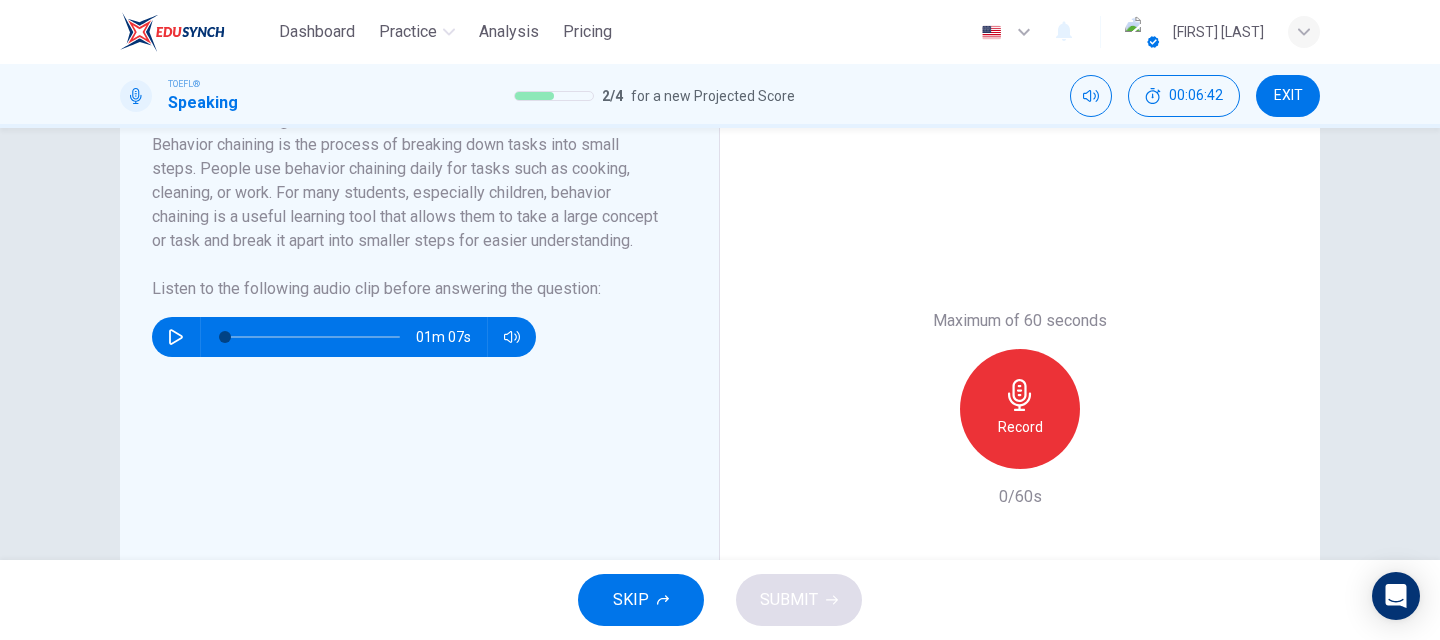 click on "Record" at bounding box center (1020, 409) 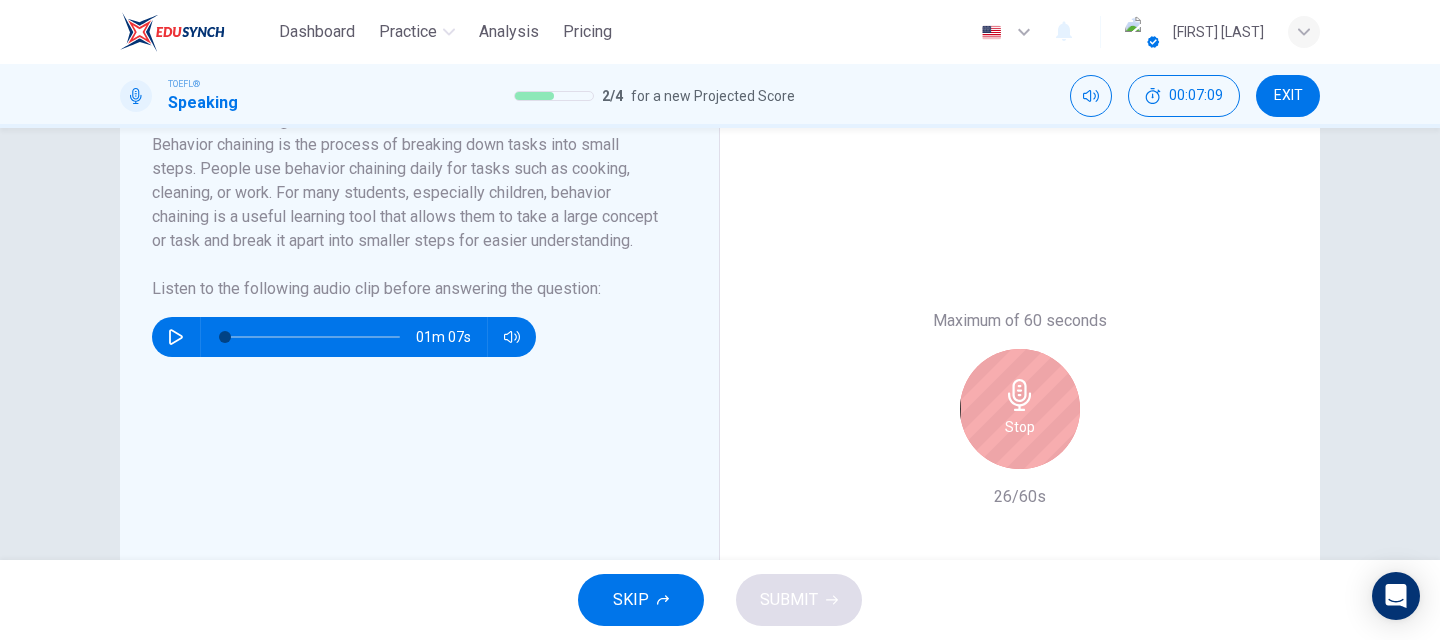 click on "Stop" at bounding box center [1020, 409] 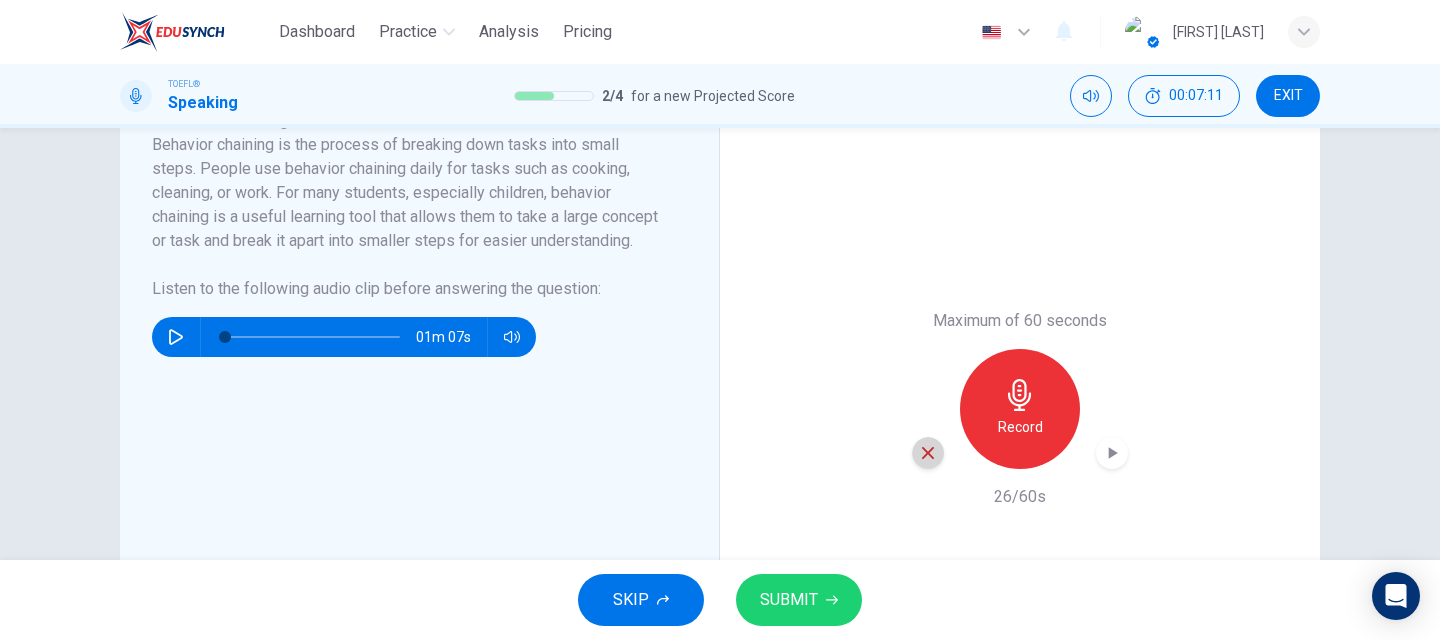click at bounding box center (928, 453) 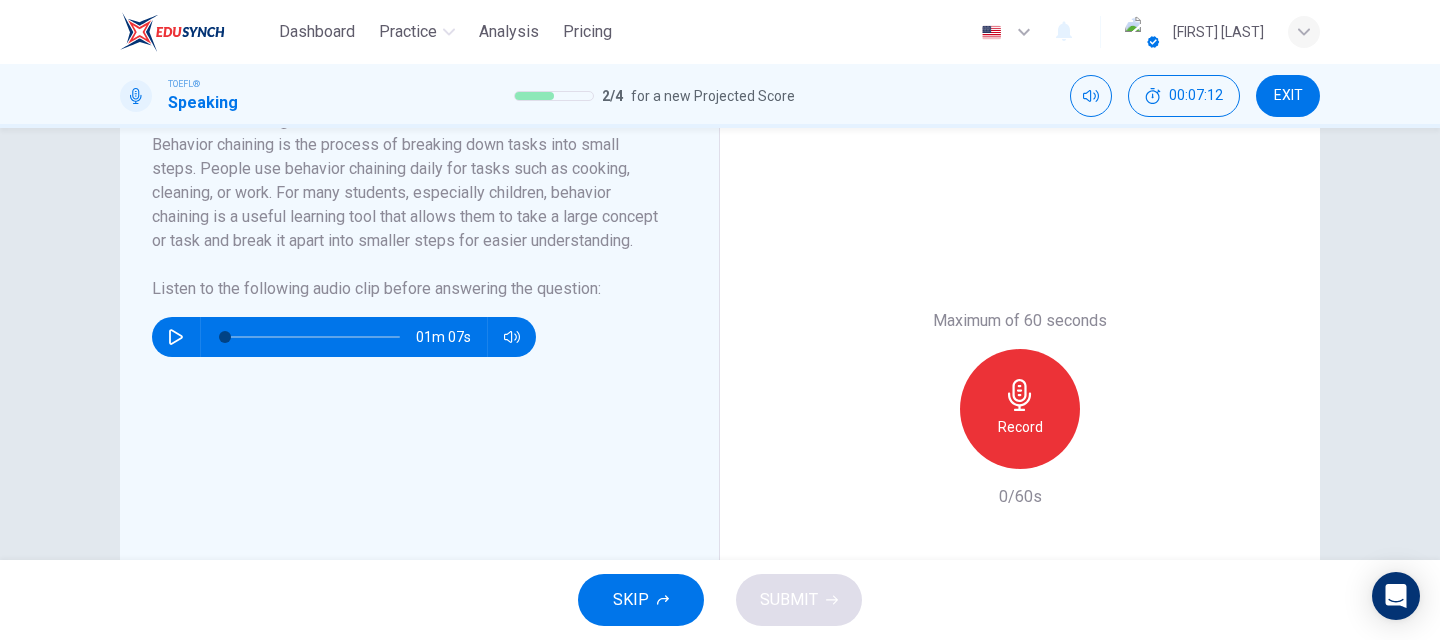 click at bounding box center [1020, 395] 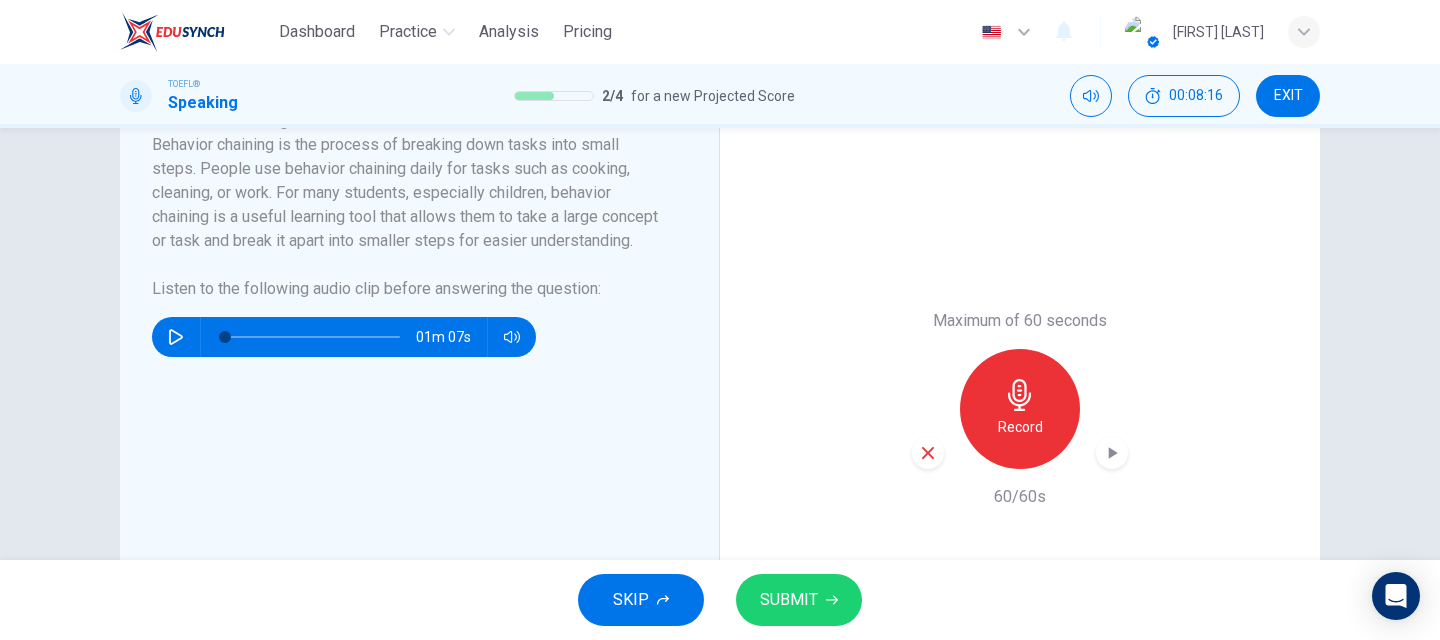 click on "SUBMIT" at bounding box center [789, 600] 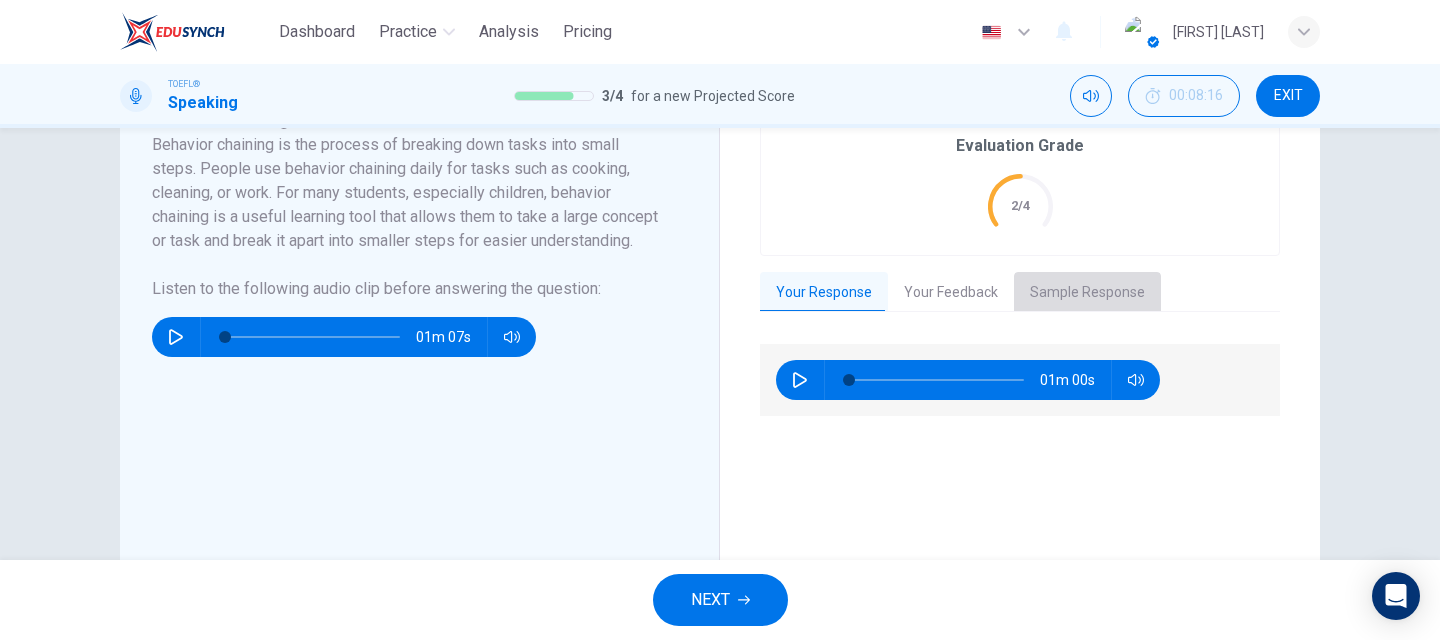 click on "Sample Response" at bounding box center [1087, 293] 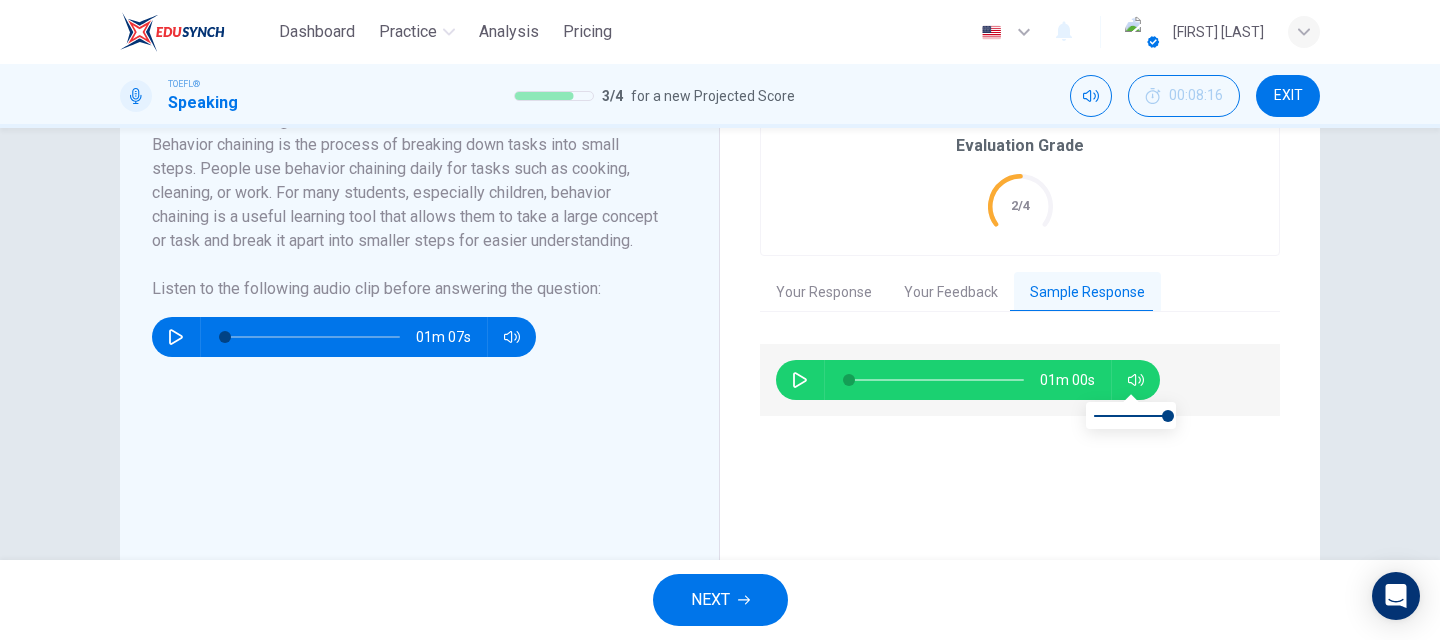 click at bounding box center [1136, 380] 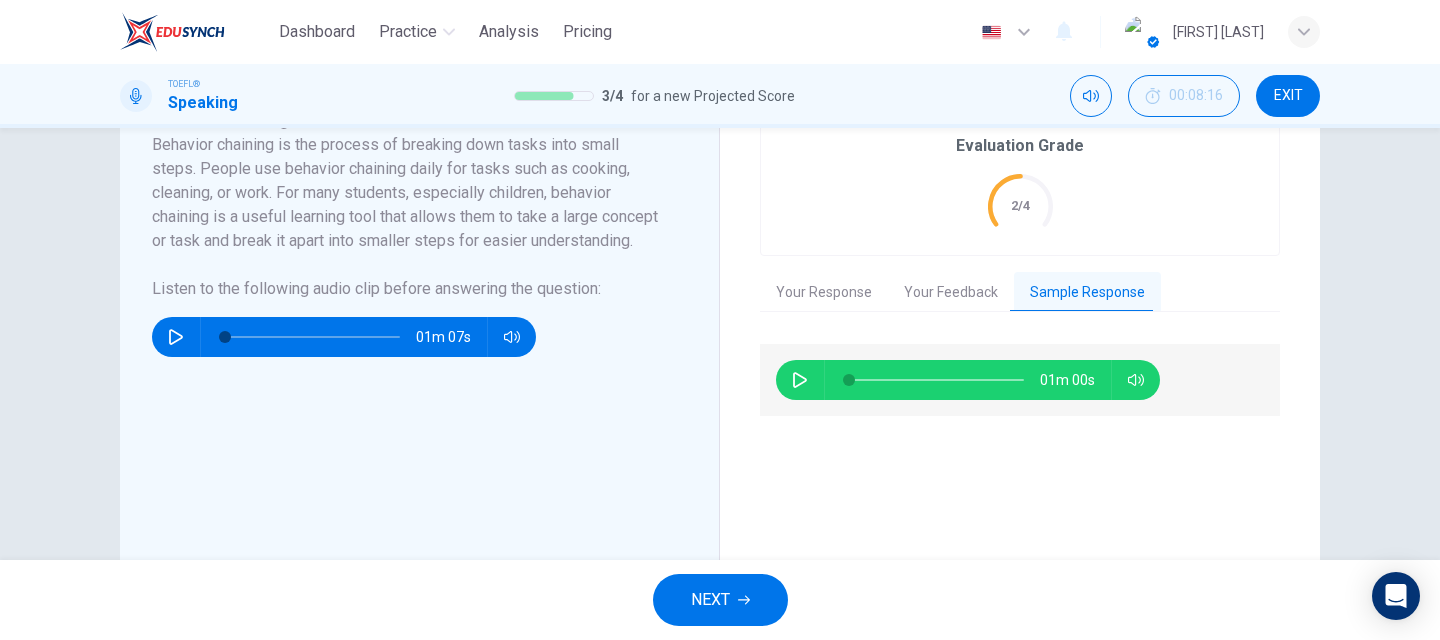 click at bounding box center (800, 380) 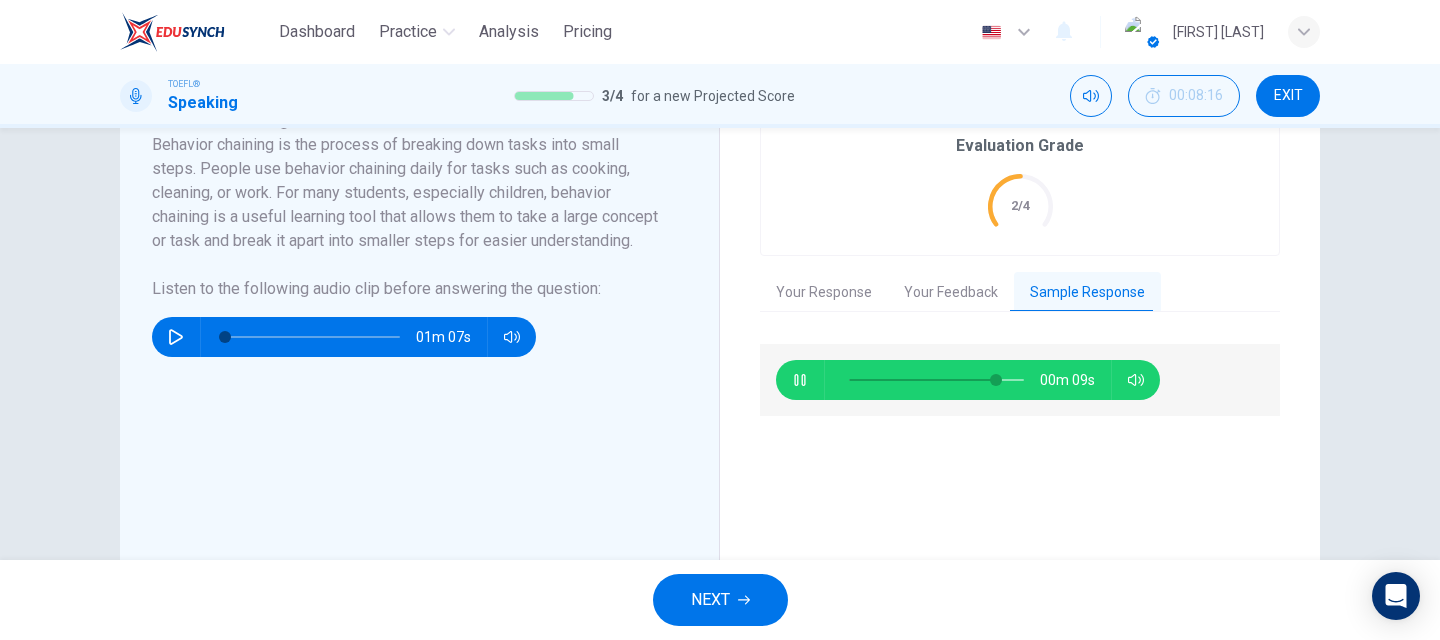 click on "Your Feedback" at bounding box center (951, 293) 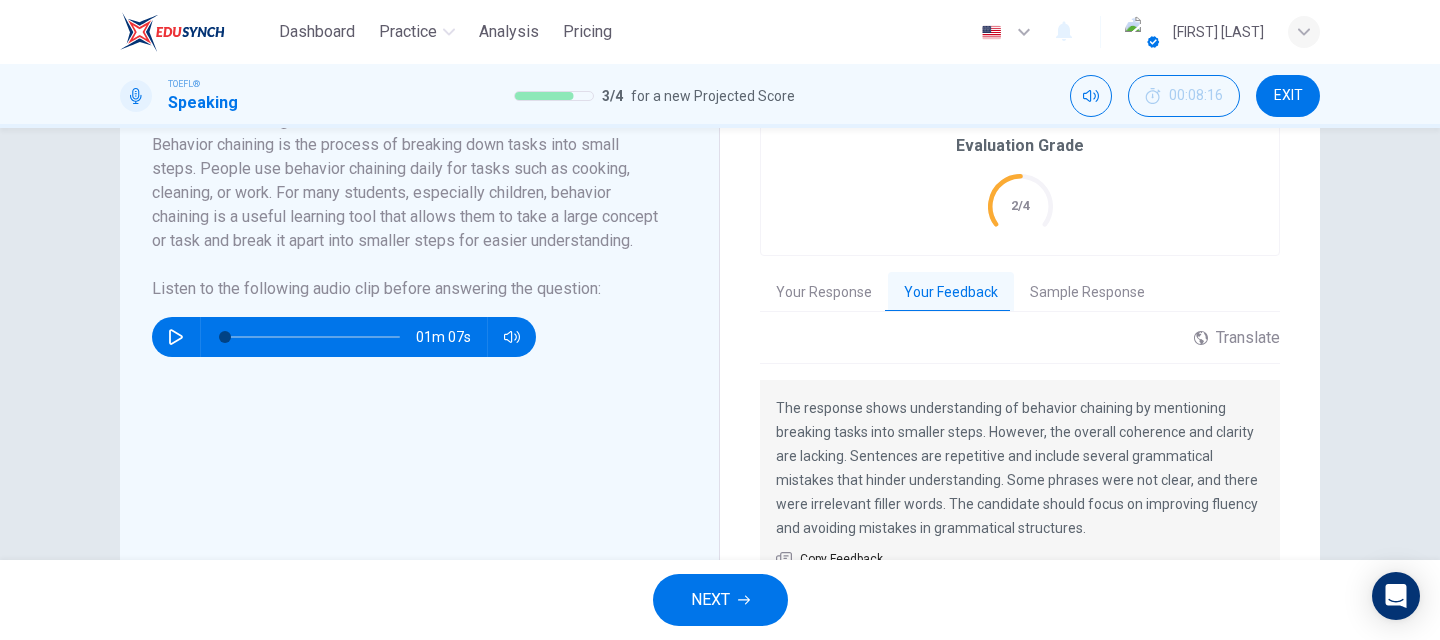 click on "Sample Response" at bounding box center [1087, 293] 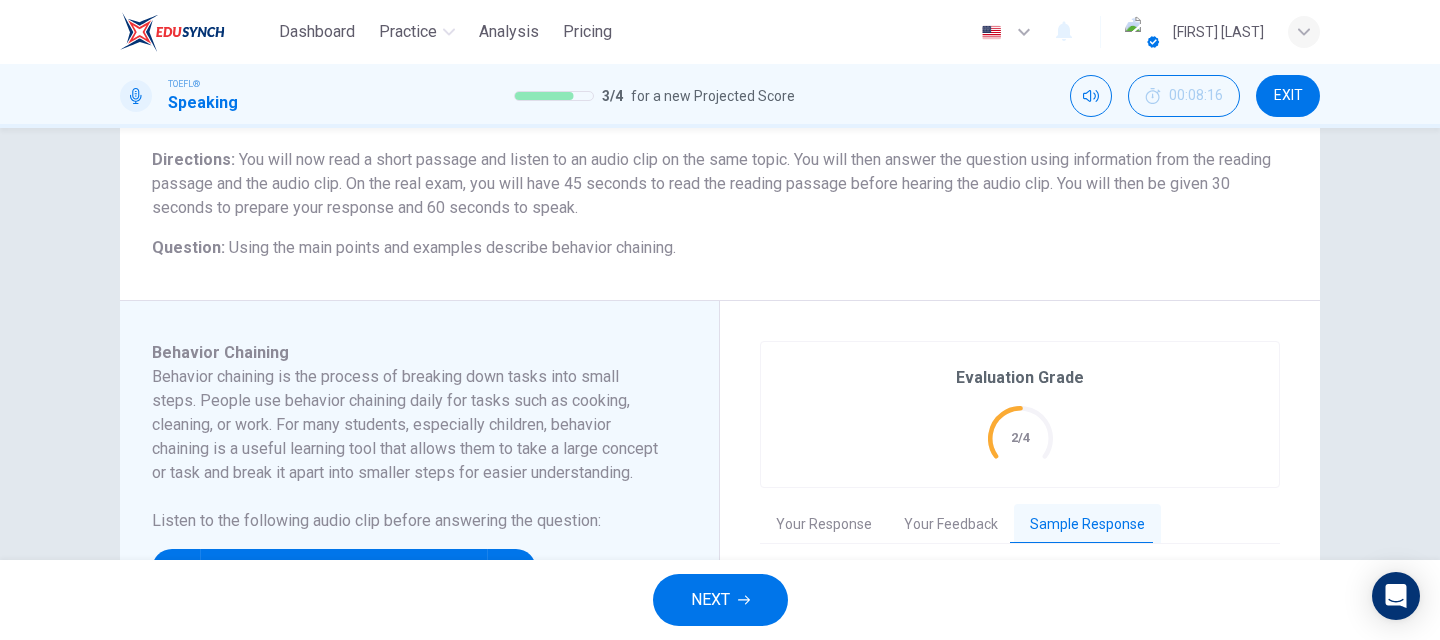 scroll, scrollTop: 342, scrollLeft: 0, axis: vertical 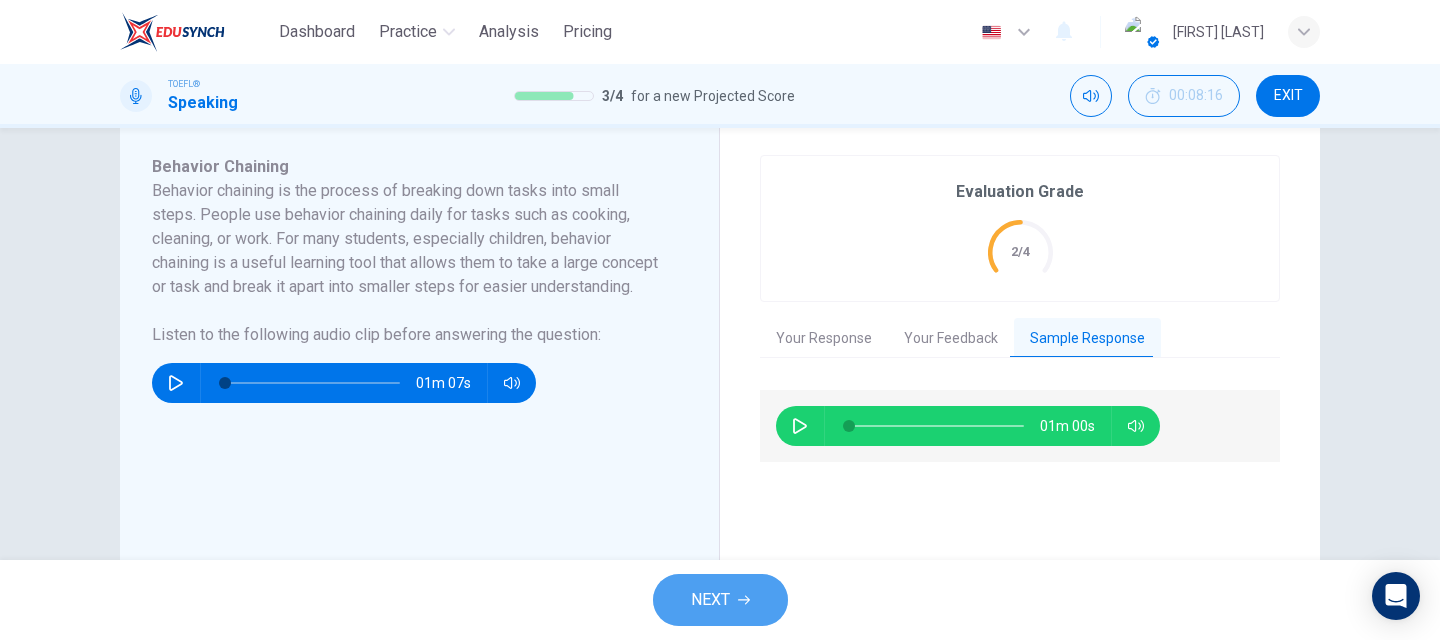 click on "NEXT" at bounding box center [710, 600] 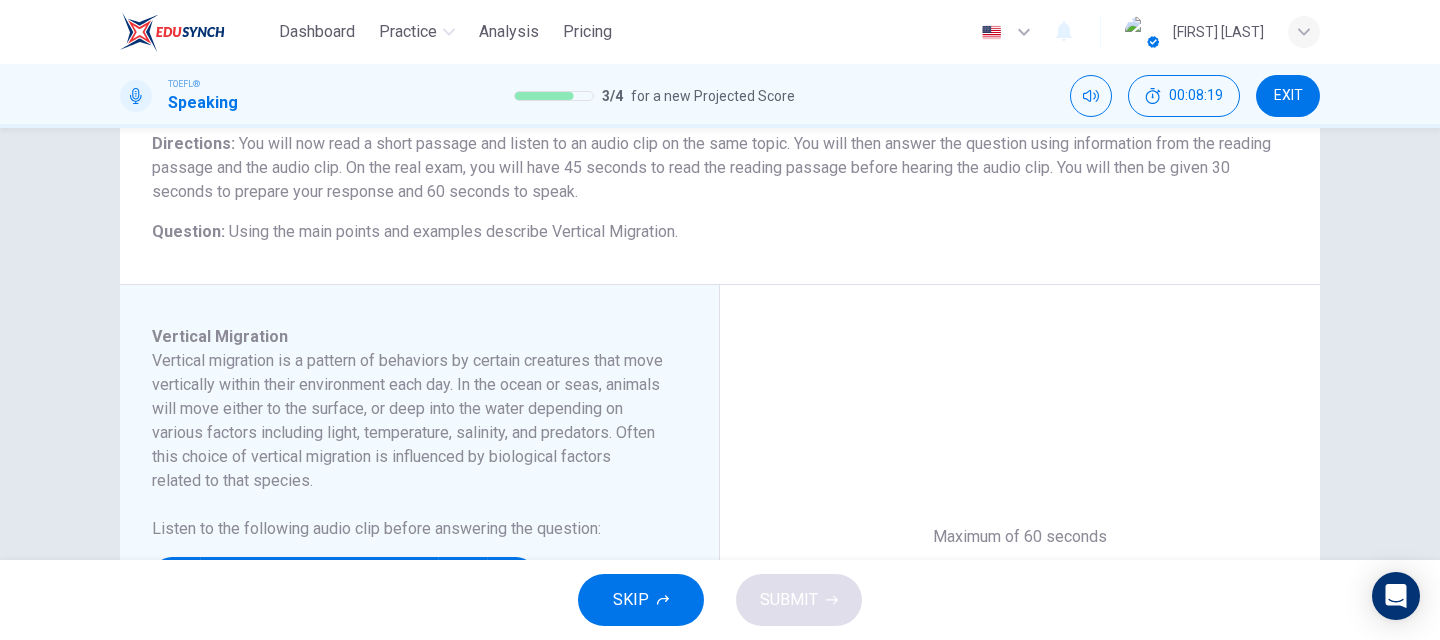 scroll, scrollTop: 351, scrollLeft: 0, axis: vertical 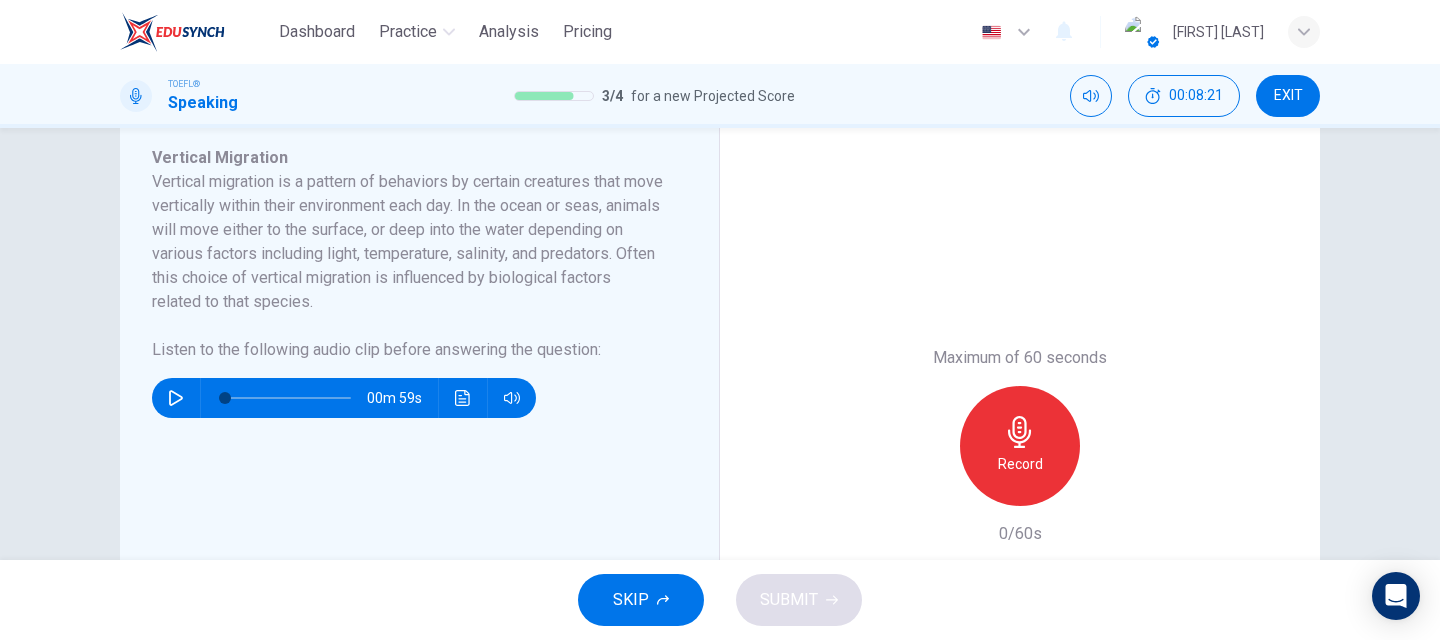 click at bounding box center (176, 398) 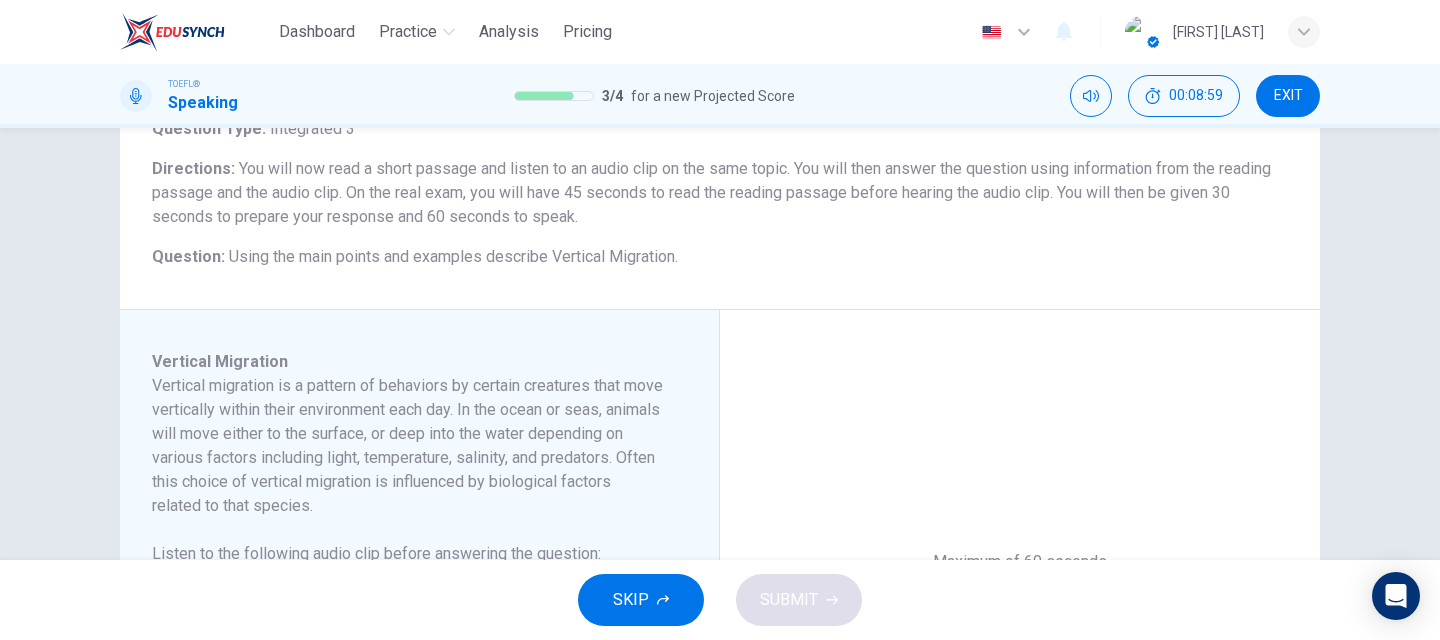 scroll, scrollTop: 337, scrollLeft: 0, axis: vertical 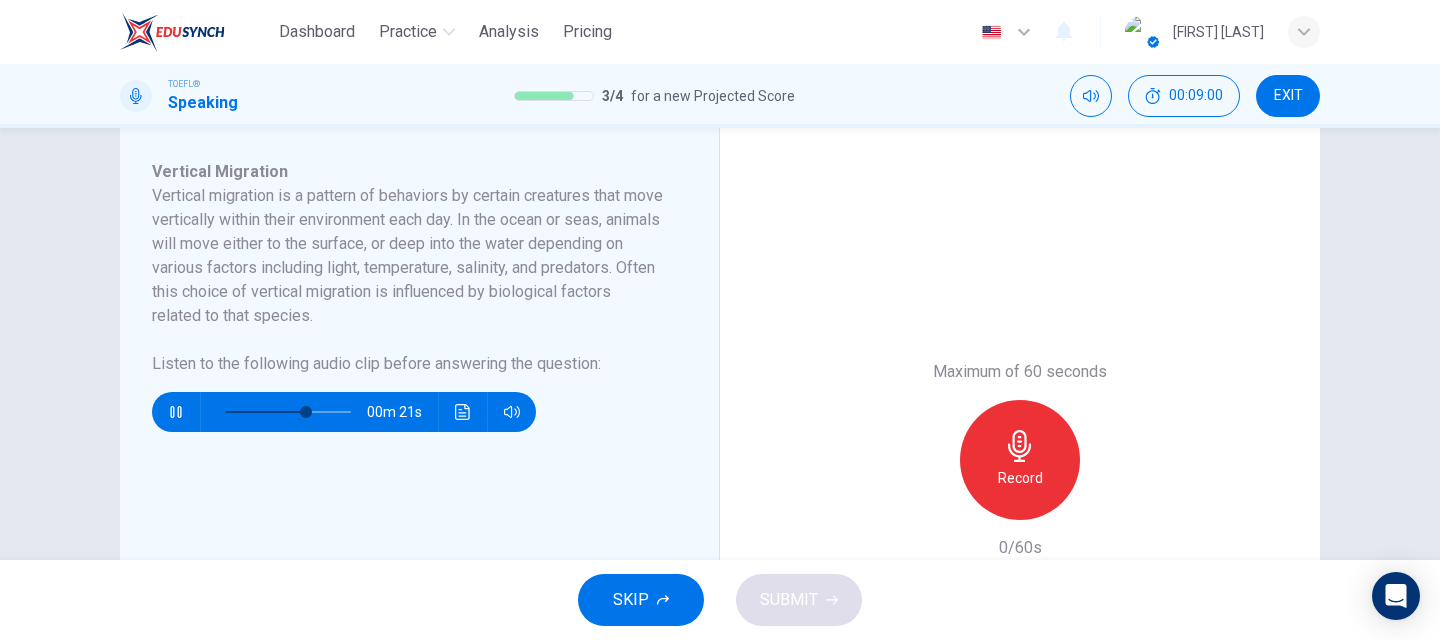 click at bounding box center (463, 412) 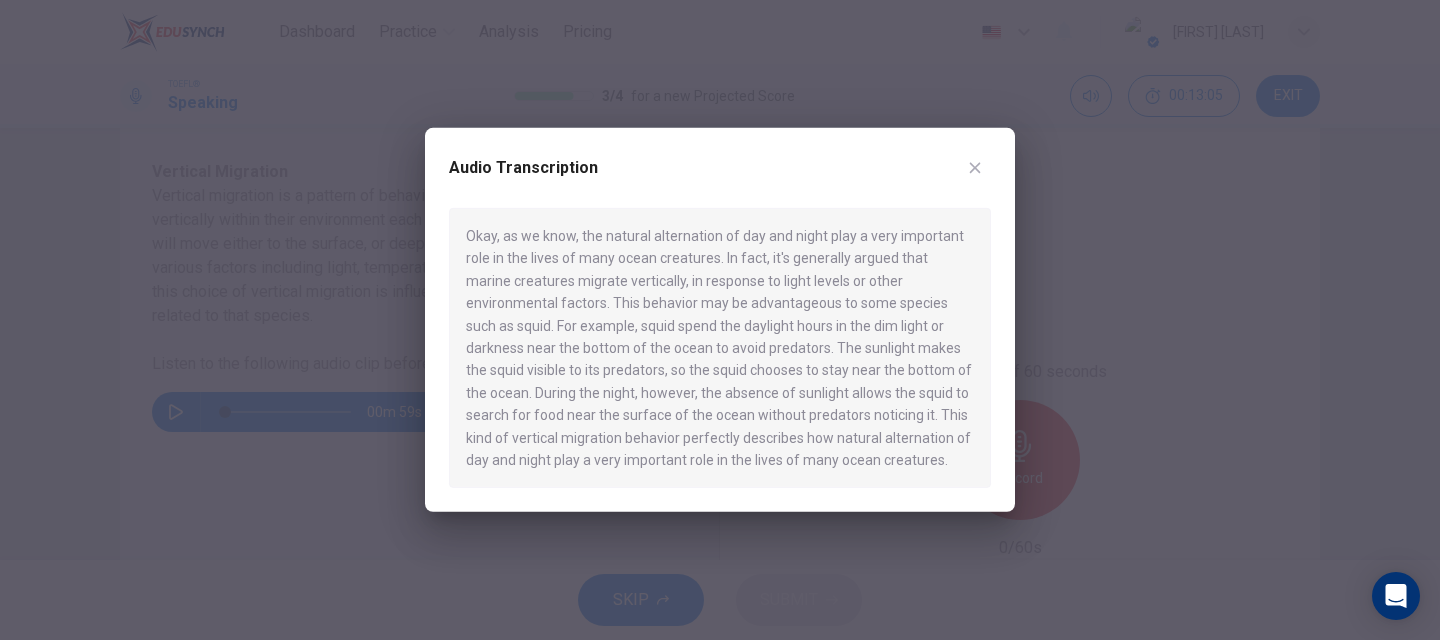 click at bounding box center [975, 168] 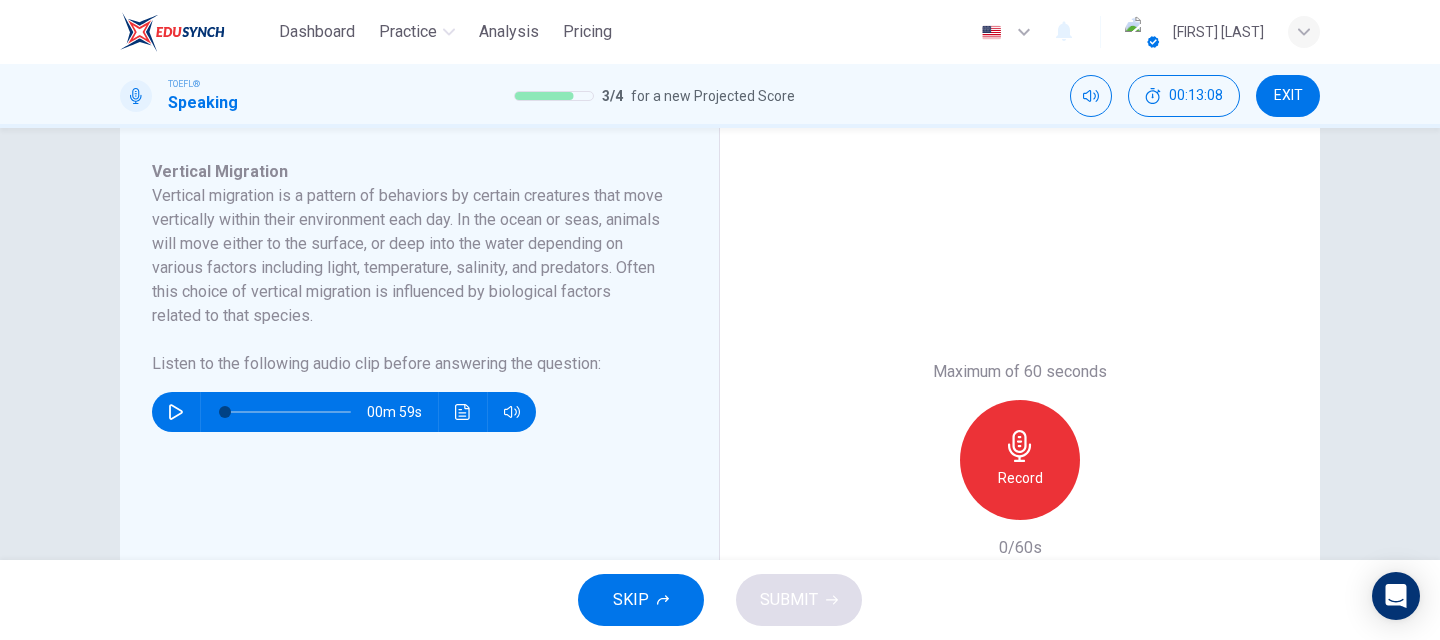 click on "Record" at bounding box center [1020, 478] 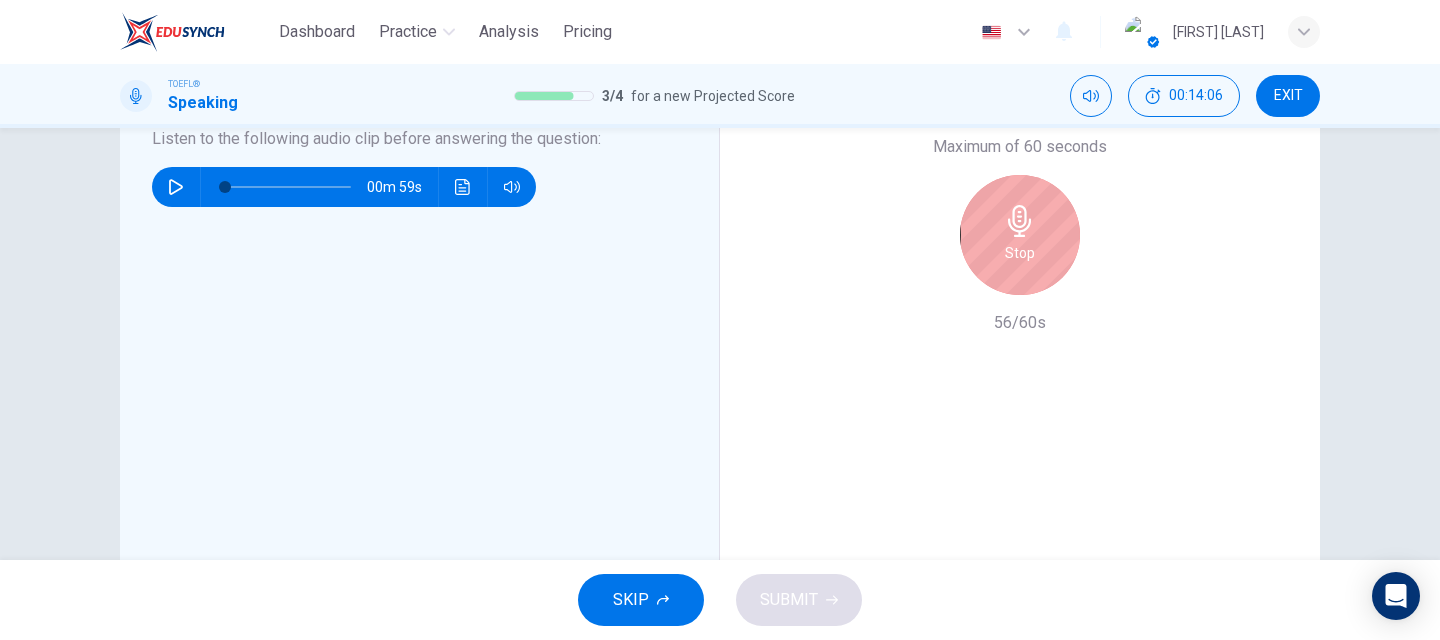 scroll, scrollTop: 558, scrollLeft: 0, axis: vertical 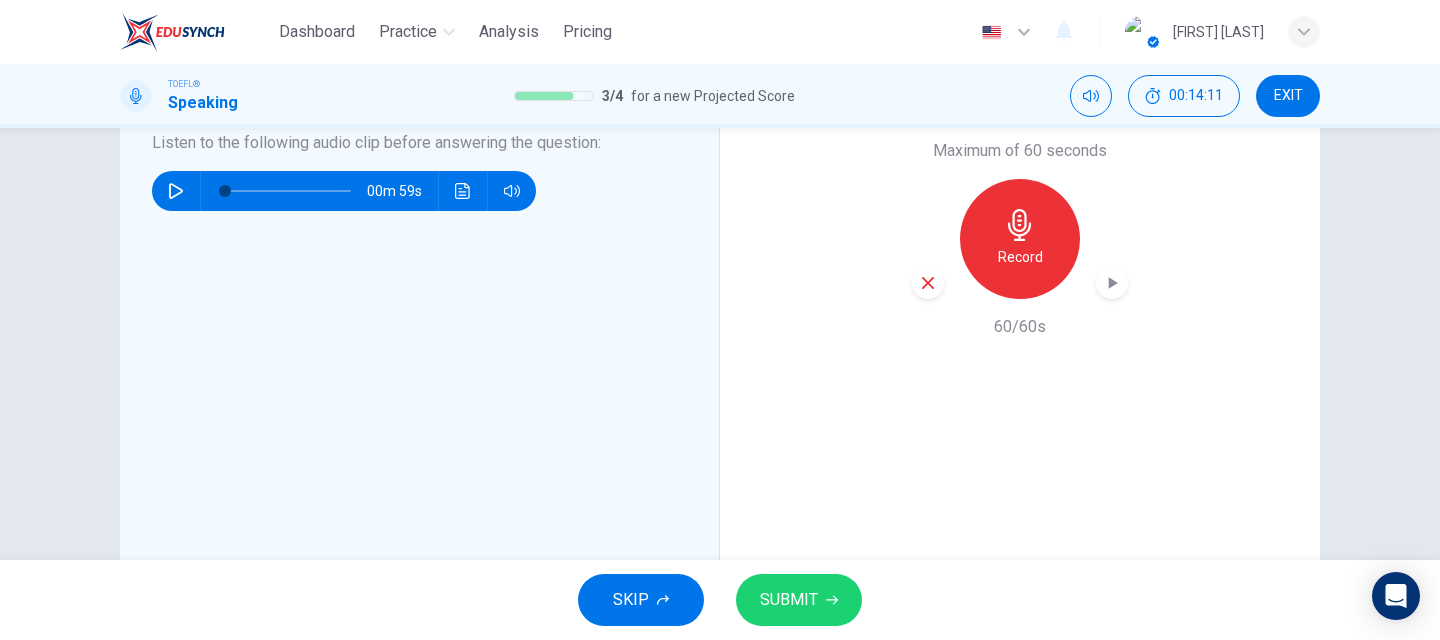 click at bounding box center (832, 600) 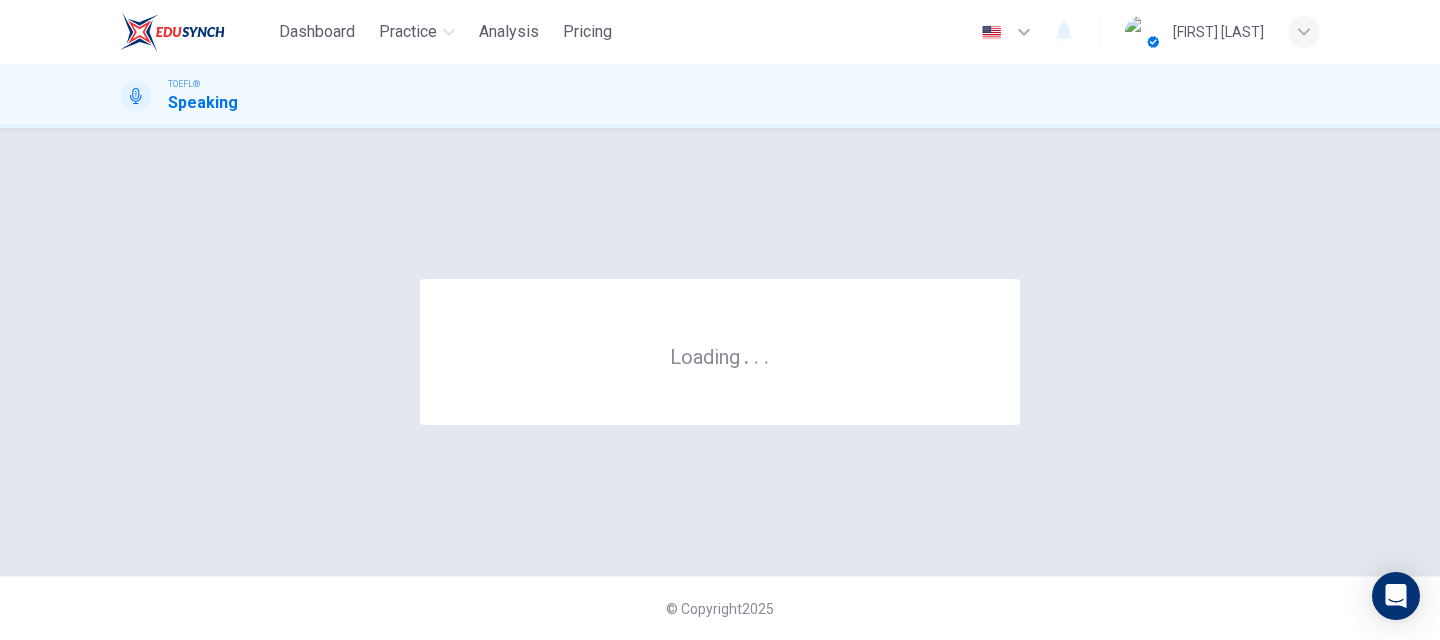 scroll, scrollTop: 0, scrollLeft: 0, axis: both 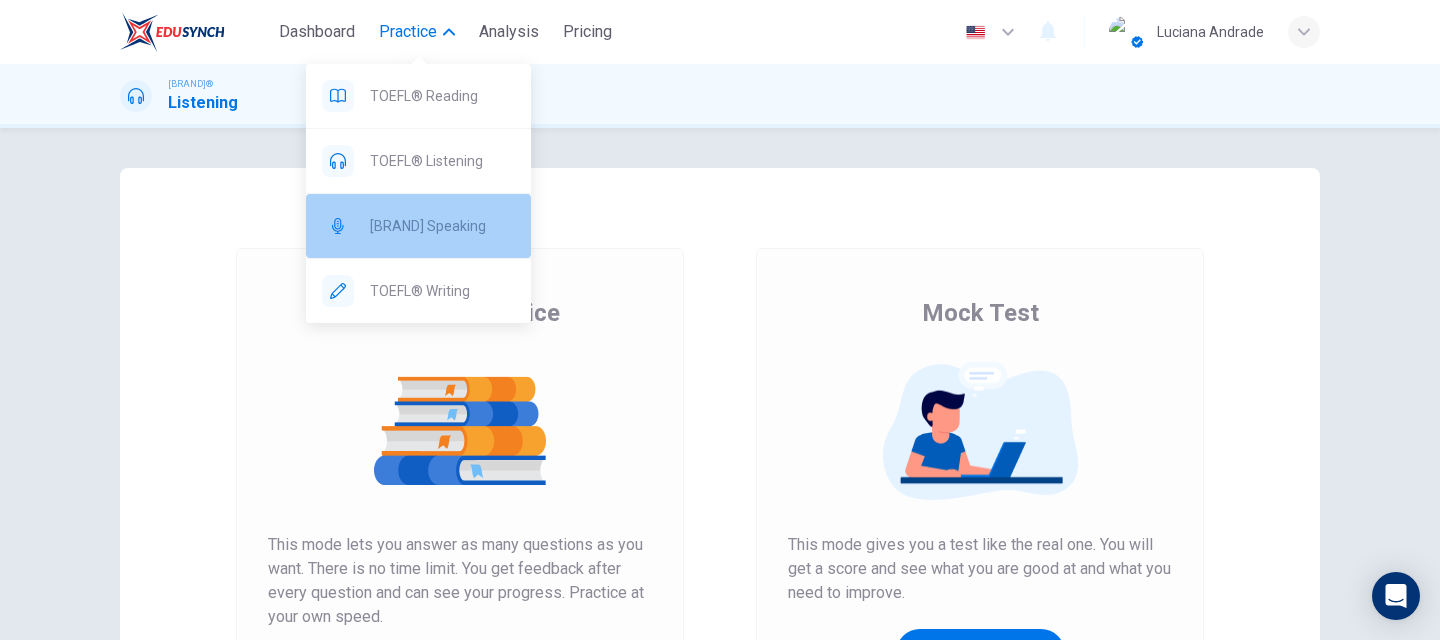 click on "[BRAND] Speaking" at bounding box center [442, 96] 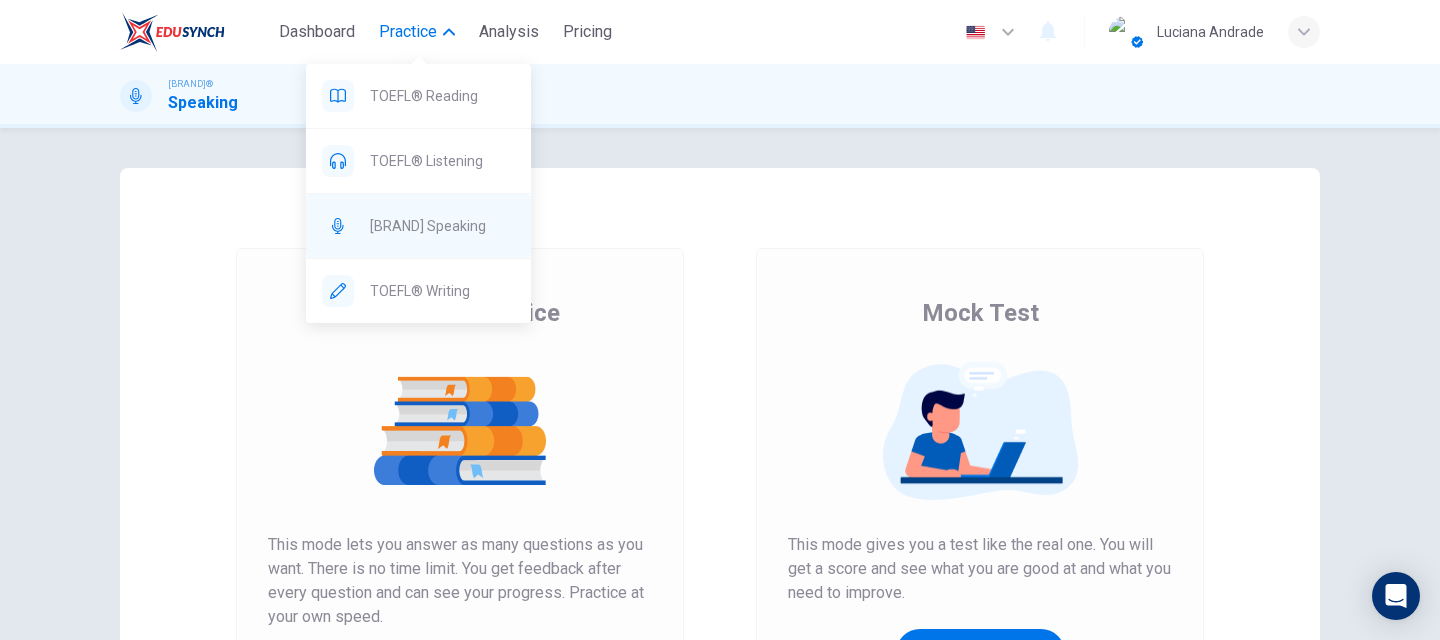 click on "[BRAND] Speaking" at bounding box center (442, 96) 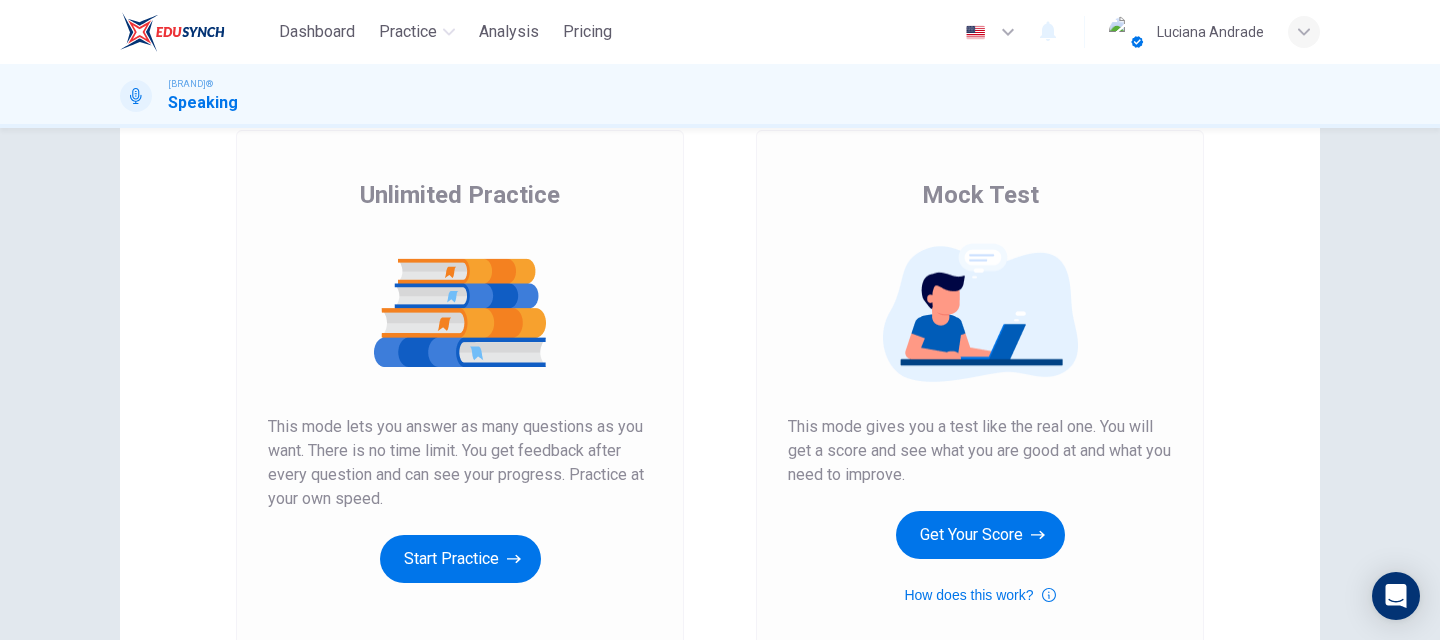 scroll, scrollTop: 327, scrollLeft: 0, axis: vertical 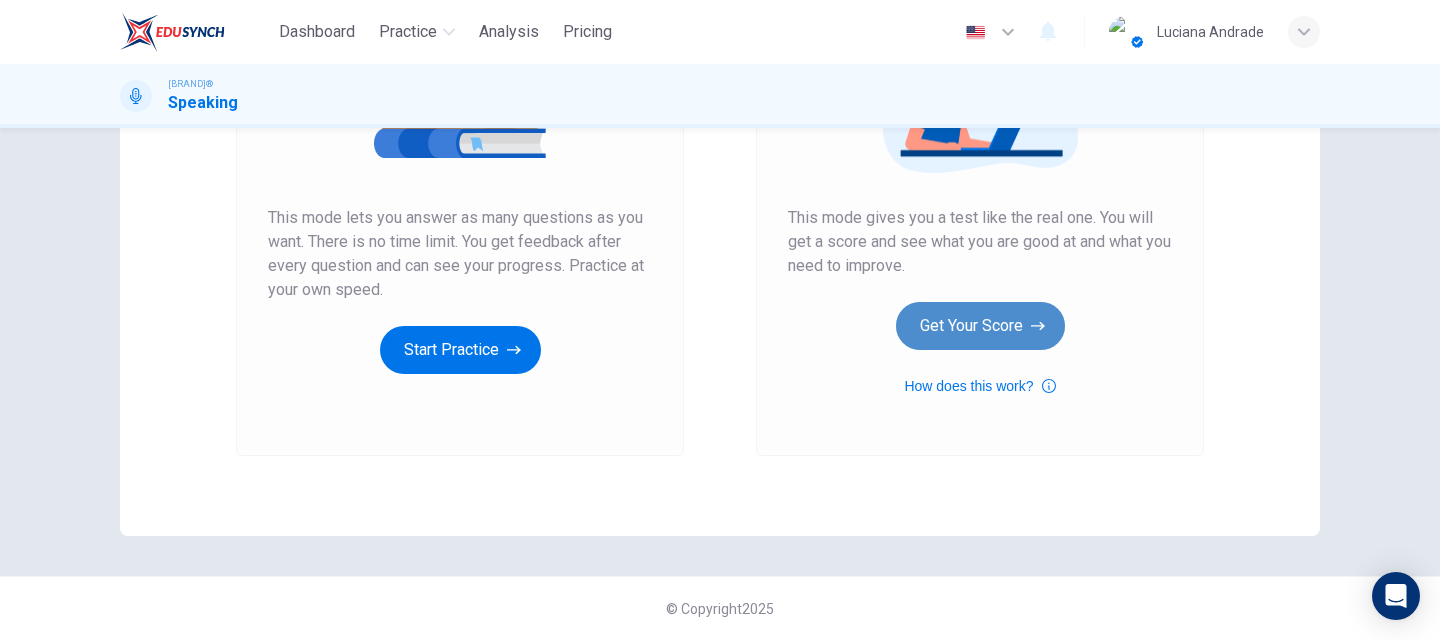 click on "Get Your Score" at bounding box center (460, 350) 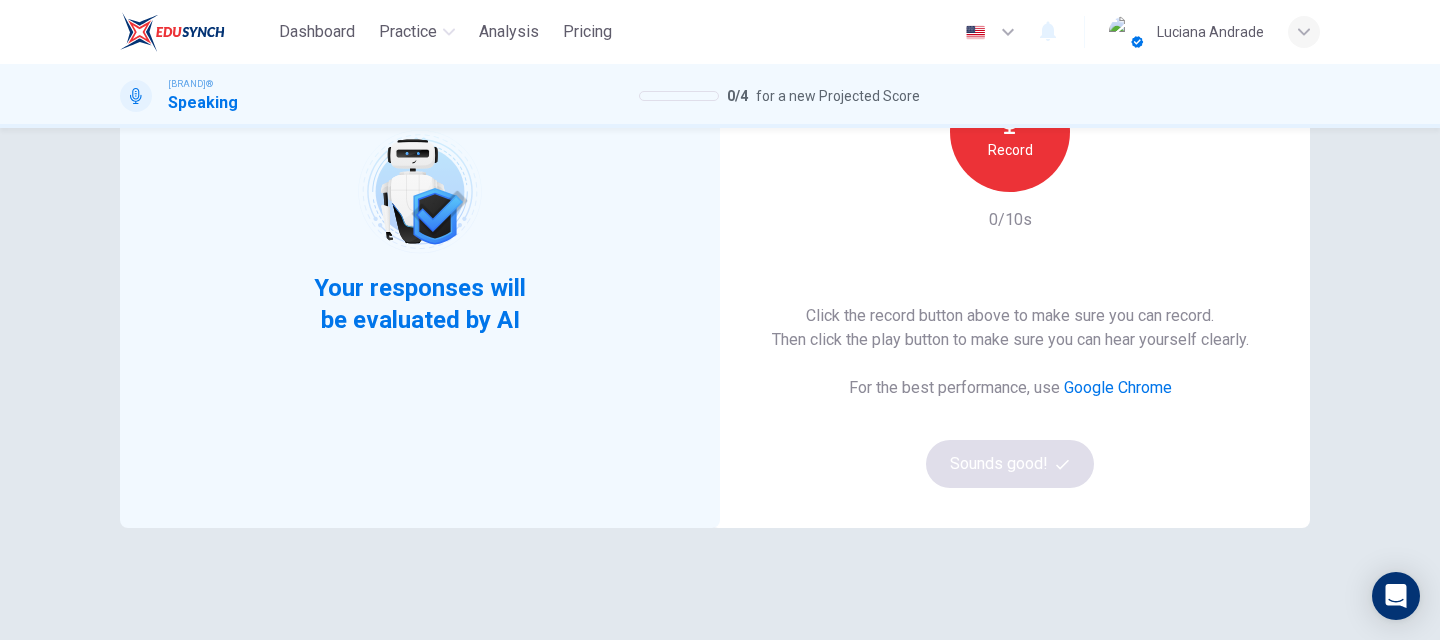 scroll, scrollTop: 135, scrollLeft: 0, axis: vertical 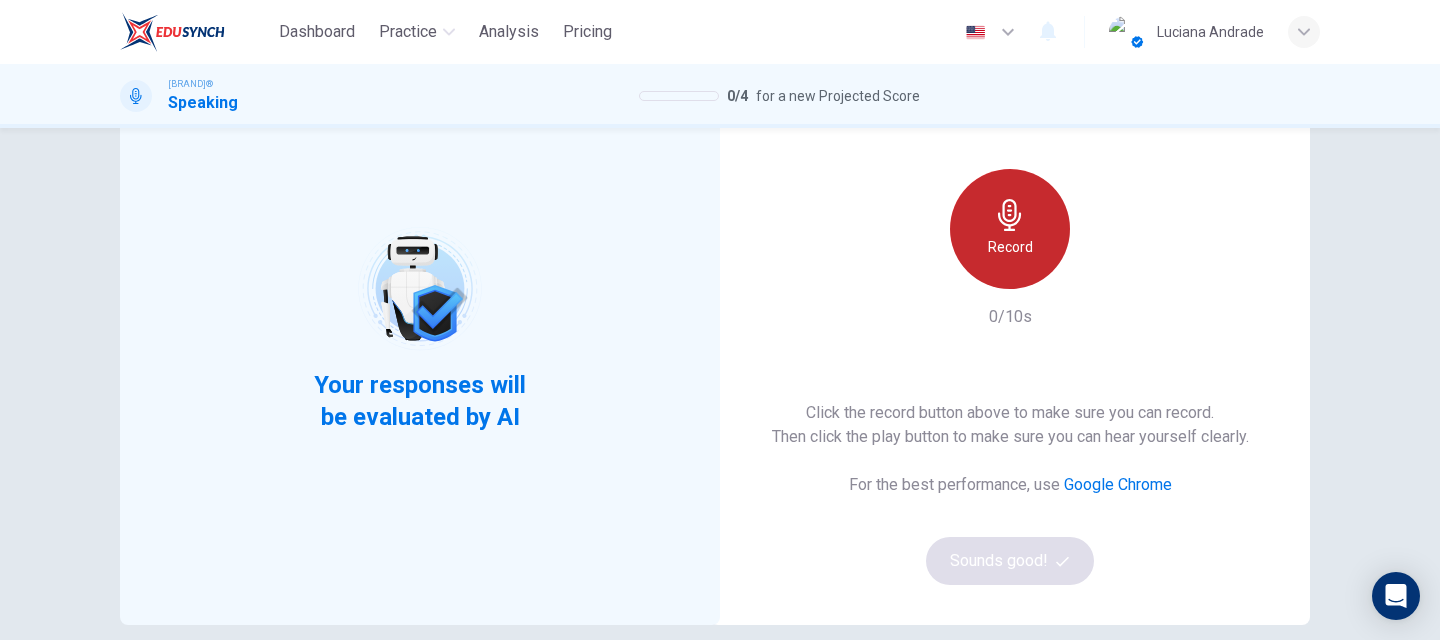 click at bounding box center [1010, 215] 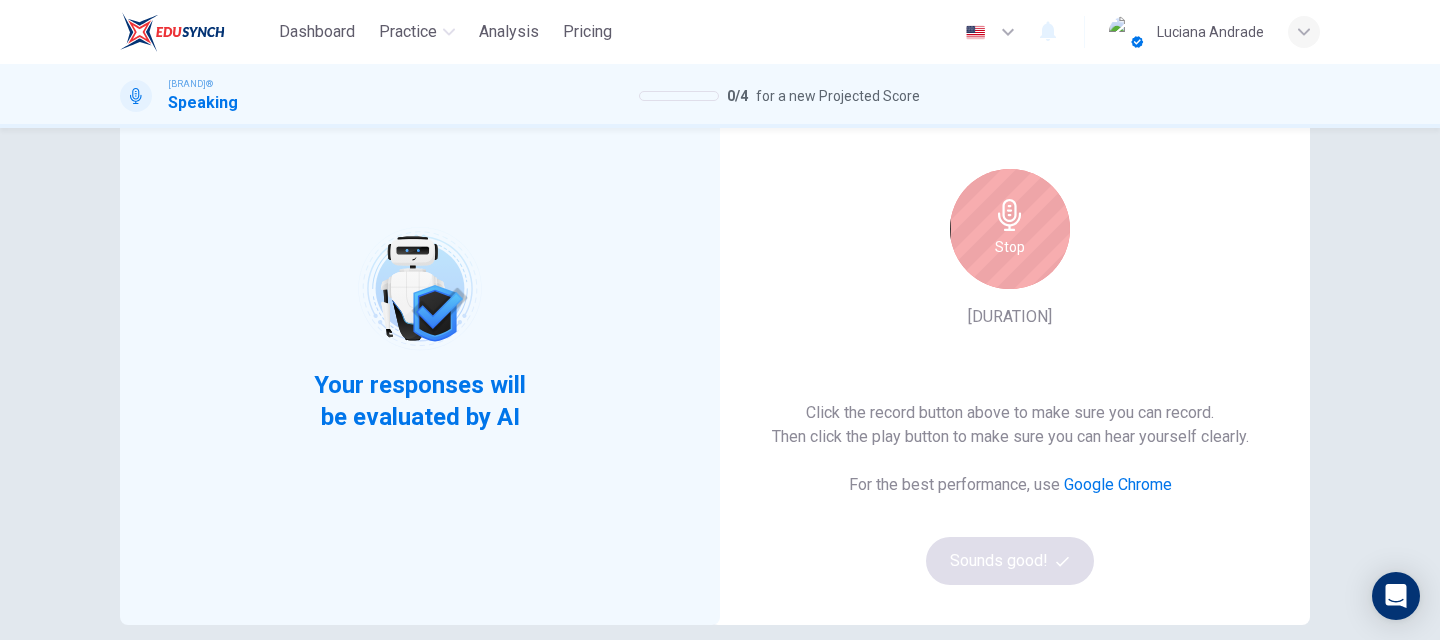 click at bounding box center [1010, 215] 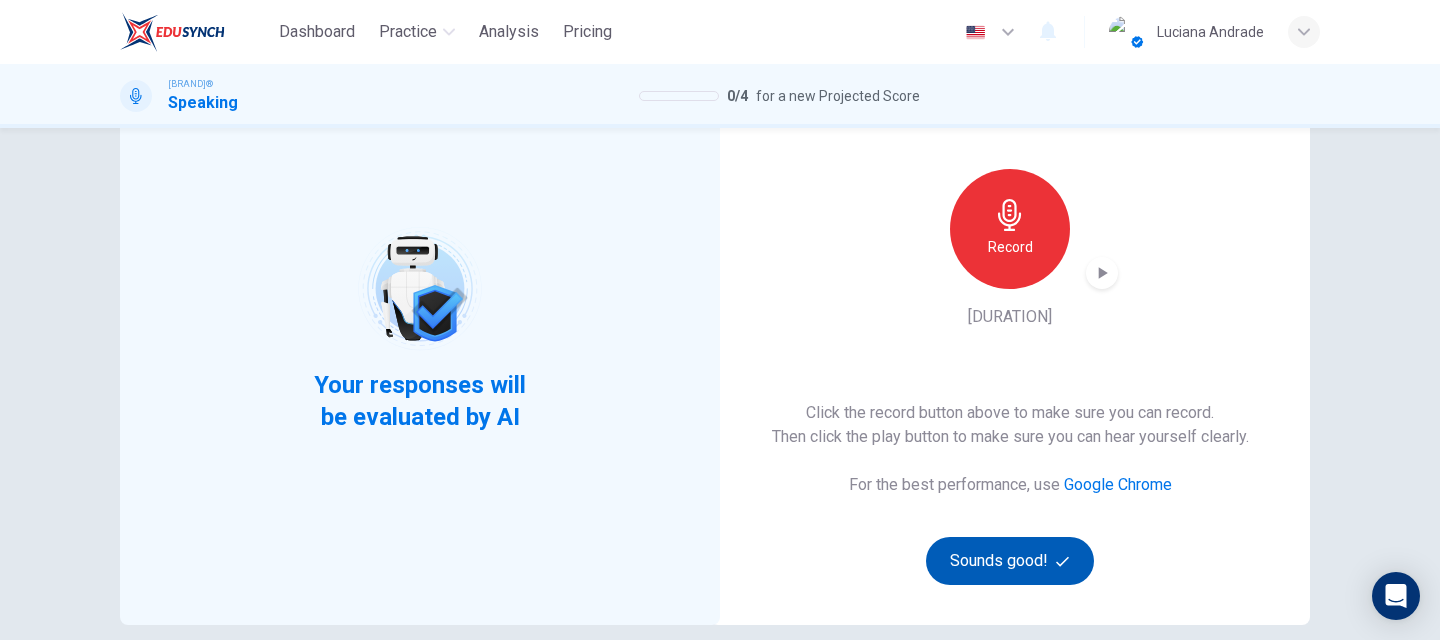 click on "Sounds good!" at bounding box center [1010, 561] 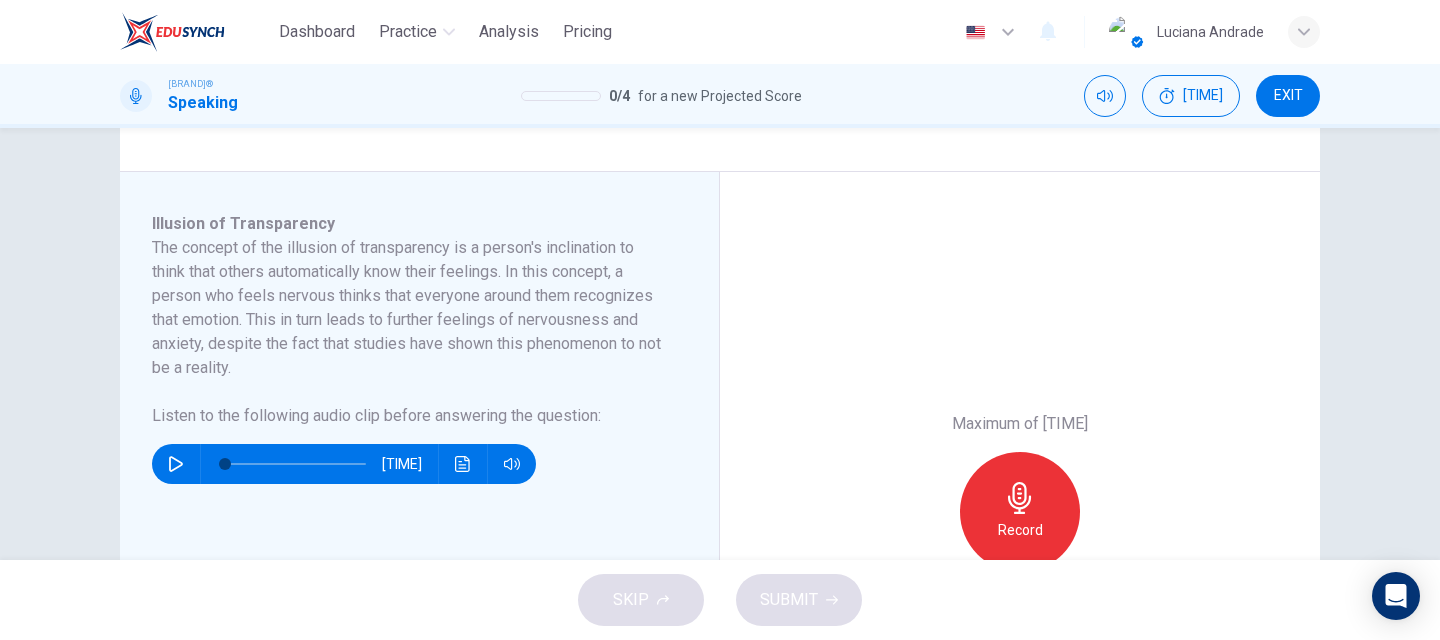 scroll, scrollTop: 287, scrollLeft: 0, axis: vertical 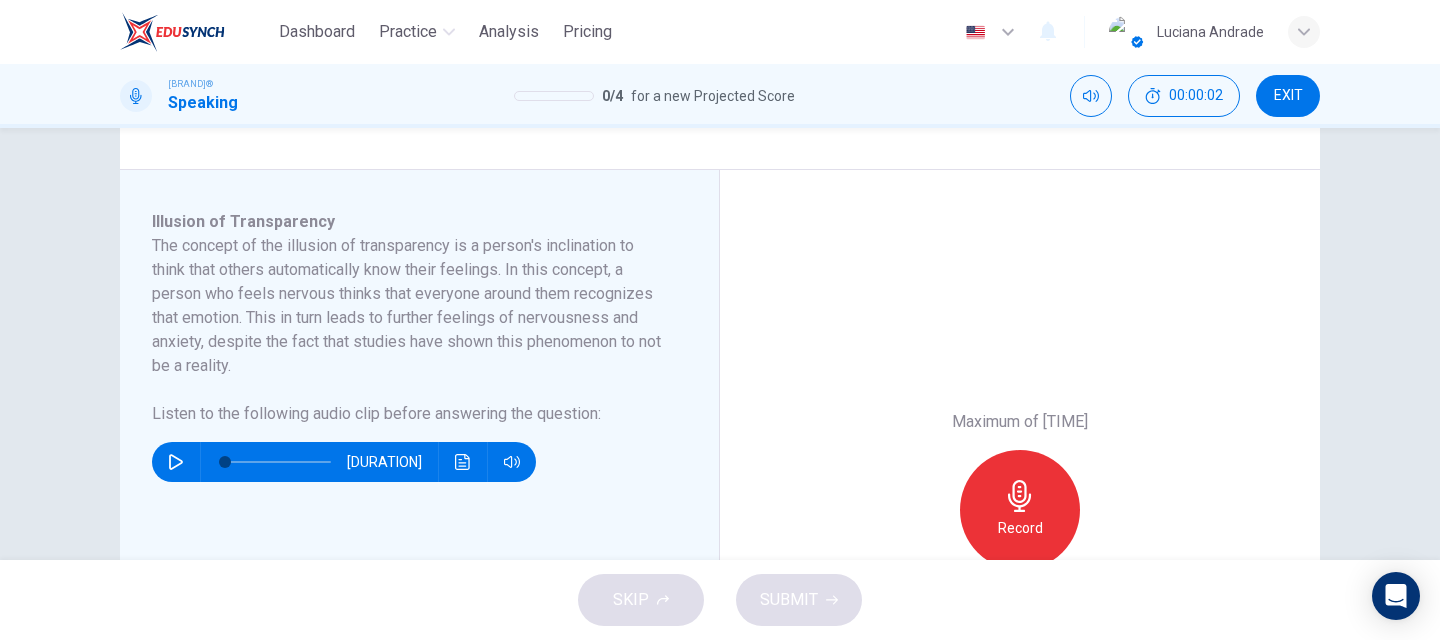 click at bounding box center [176, 462] 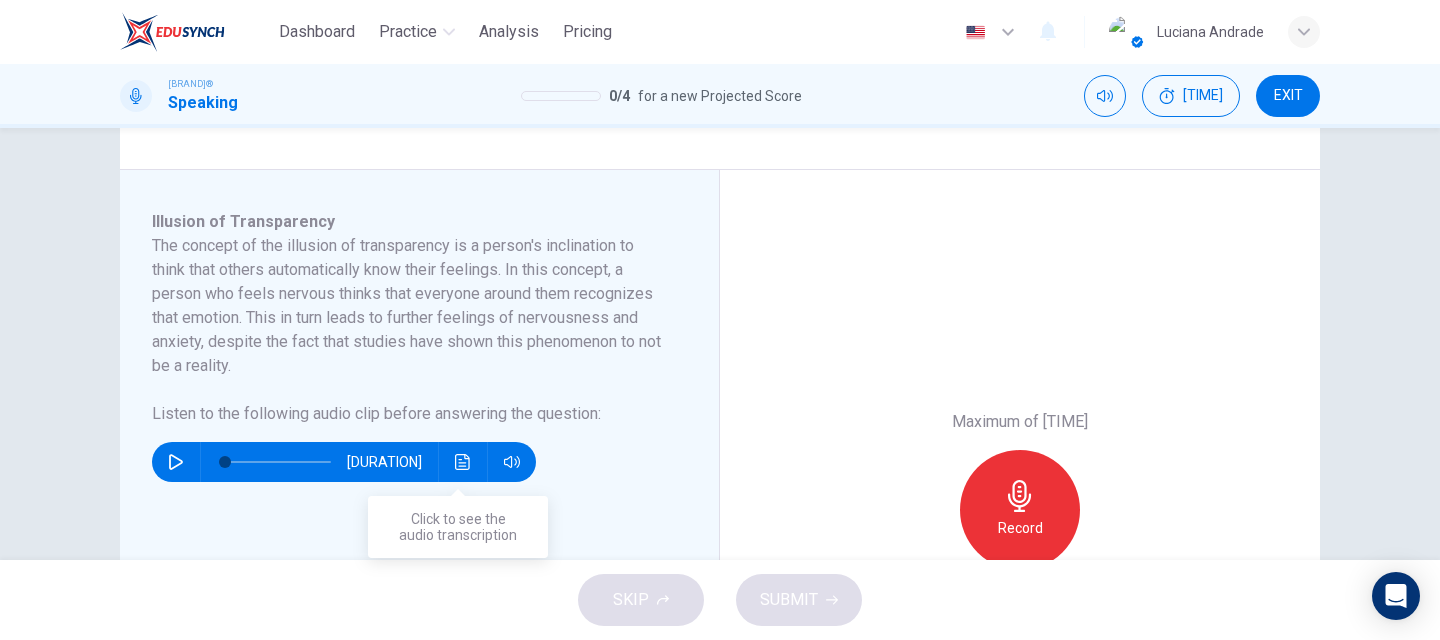 click at bounding box center (463, 462) 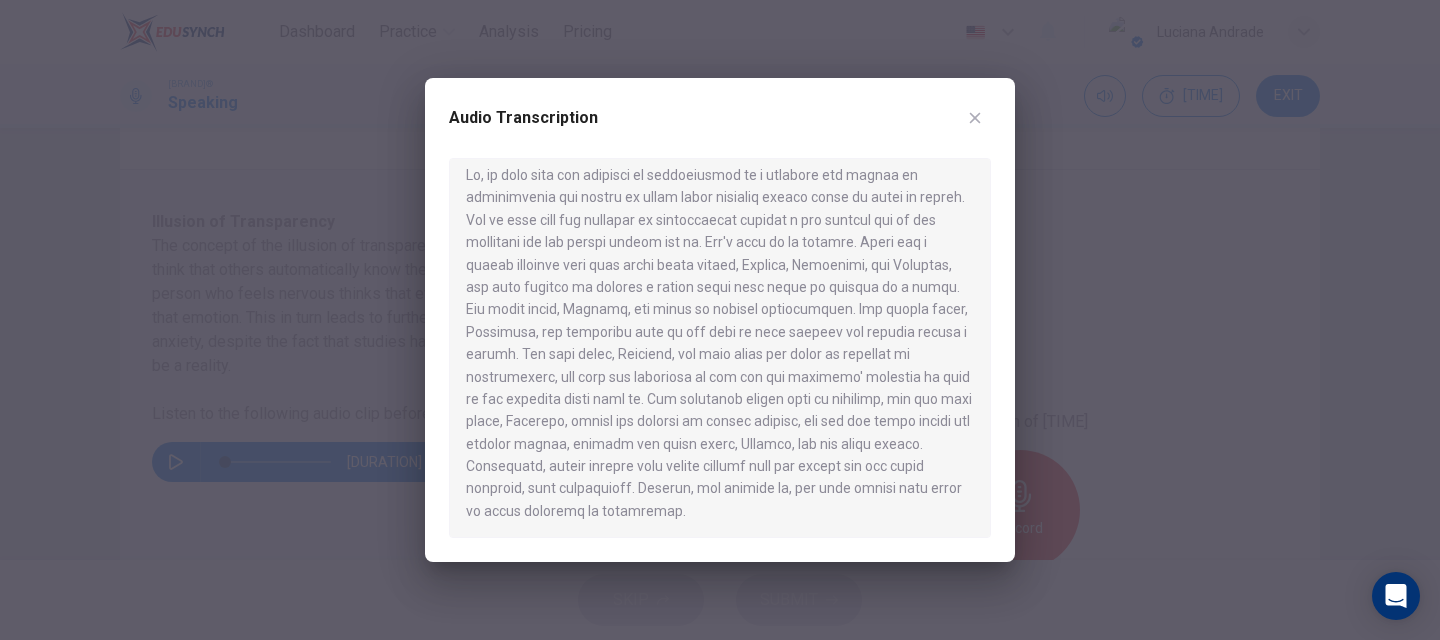 scroll, scrollTop: 12, scrollLeft: 0, axis: vertical 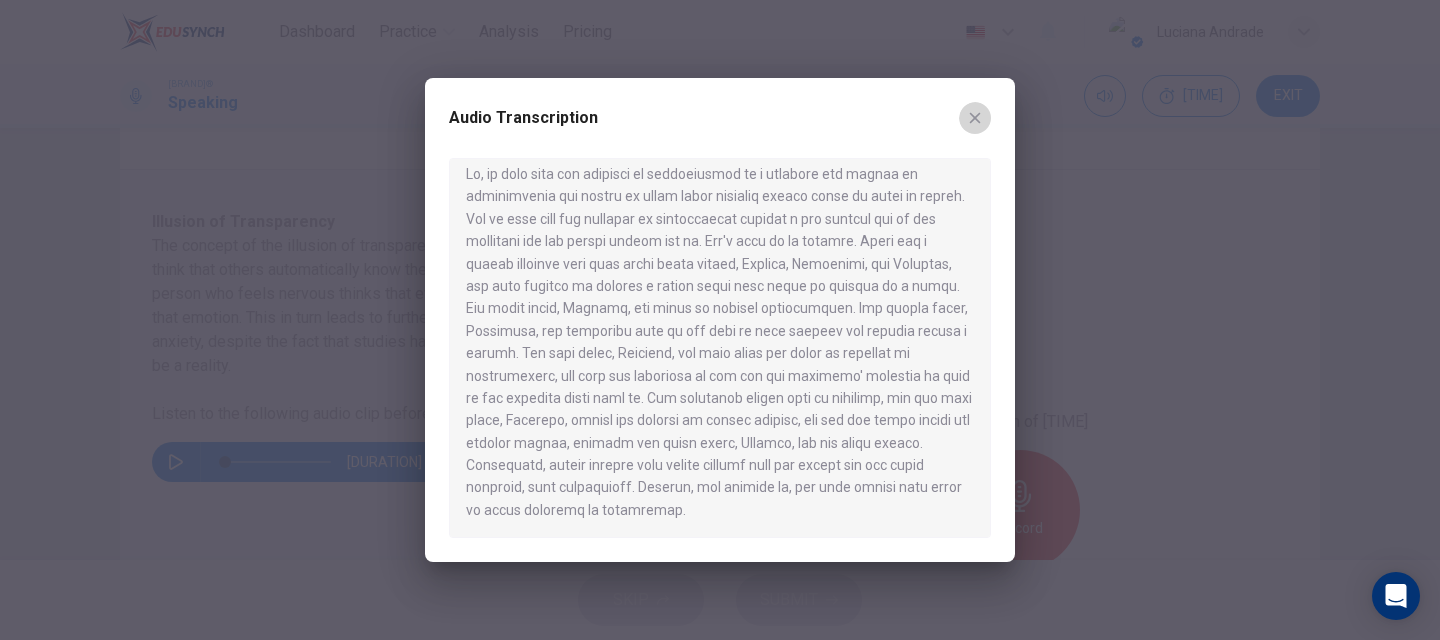 click at bounding box center [975, 118] 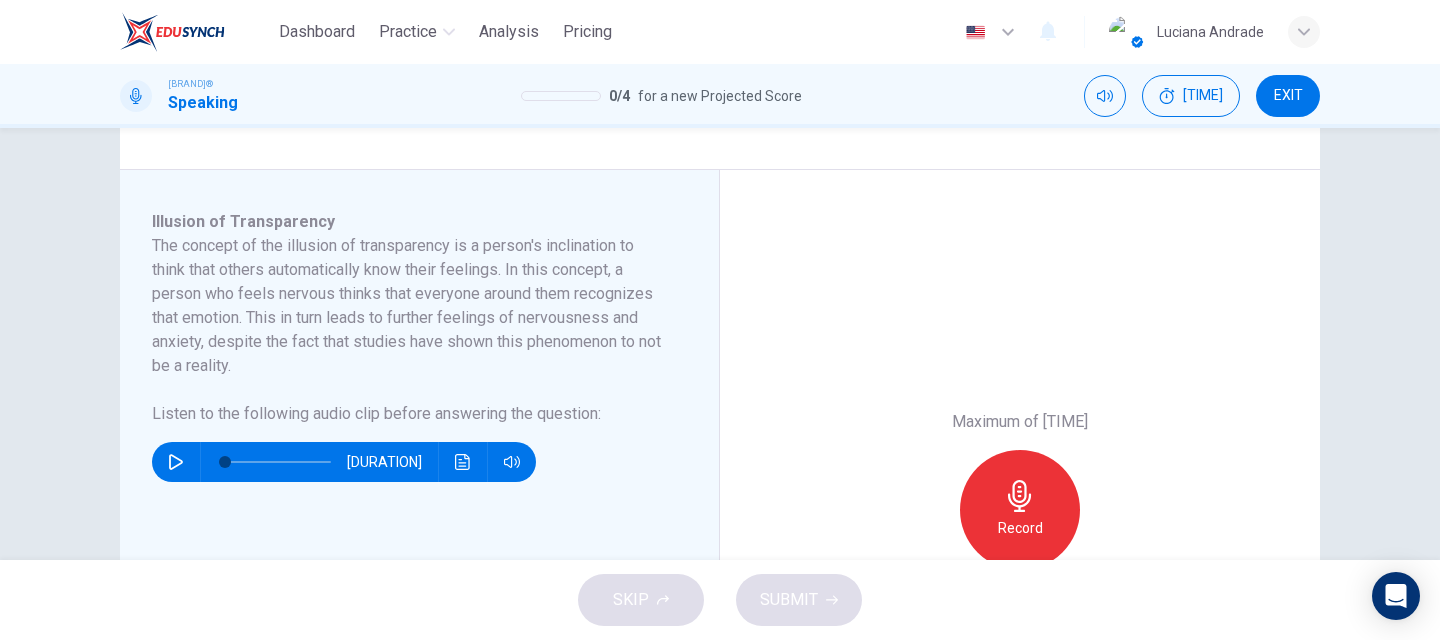 click at bounding box center (1020, 496) 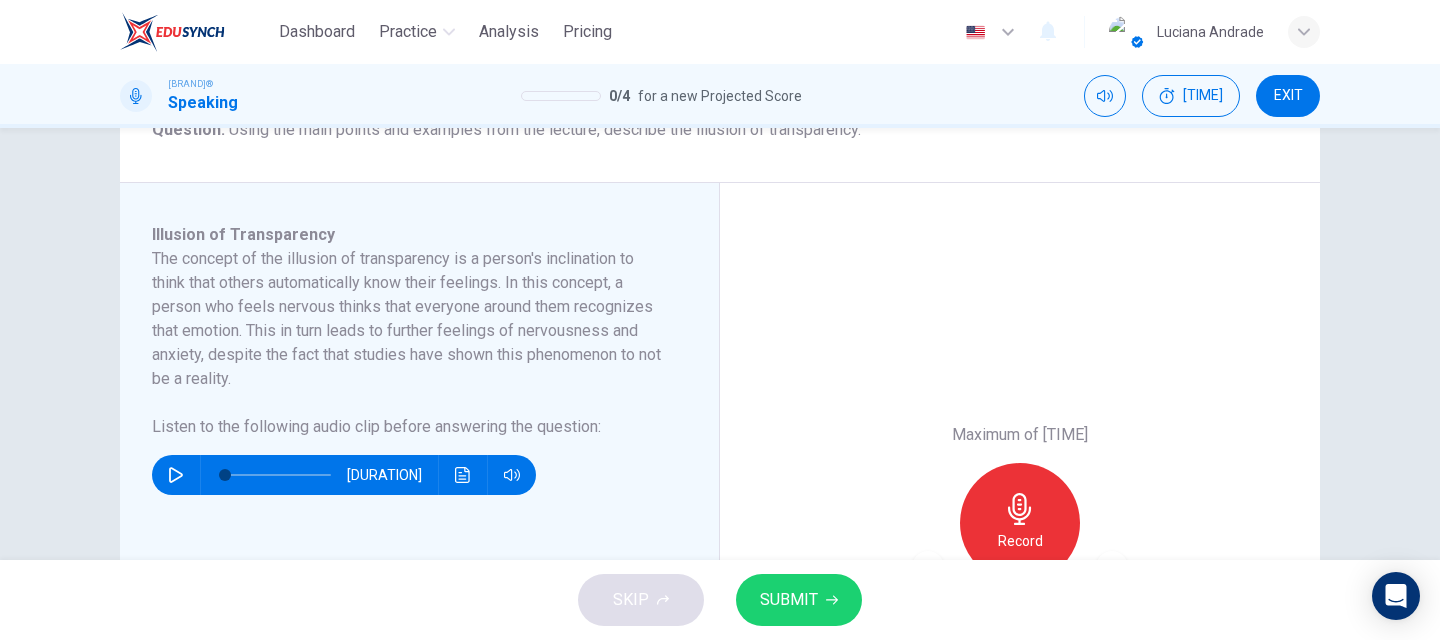 scroll, scrollTop: 278, scrollLeft: 0, axis: vertical 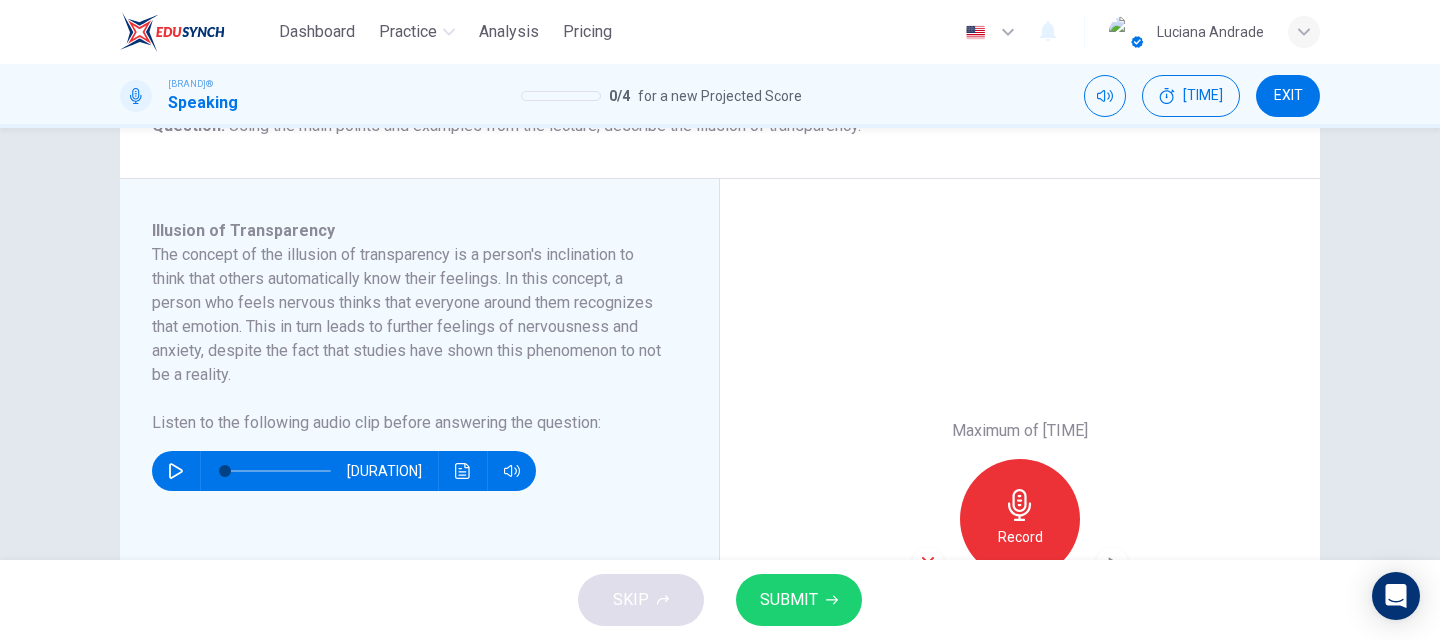 click on "SUBMIT" at bounding box center [799, 600] 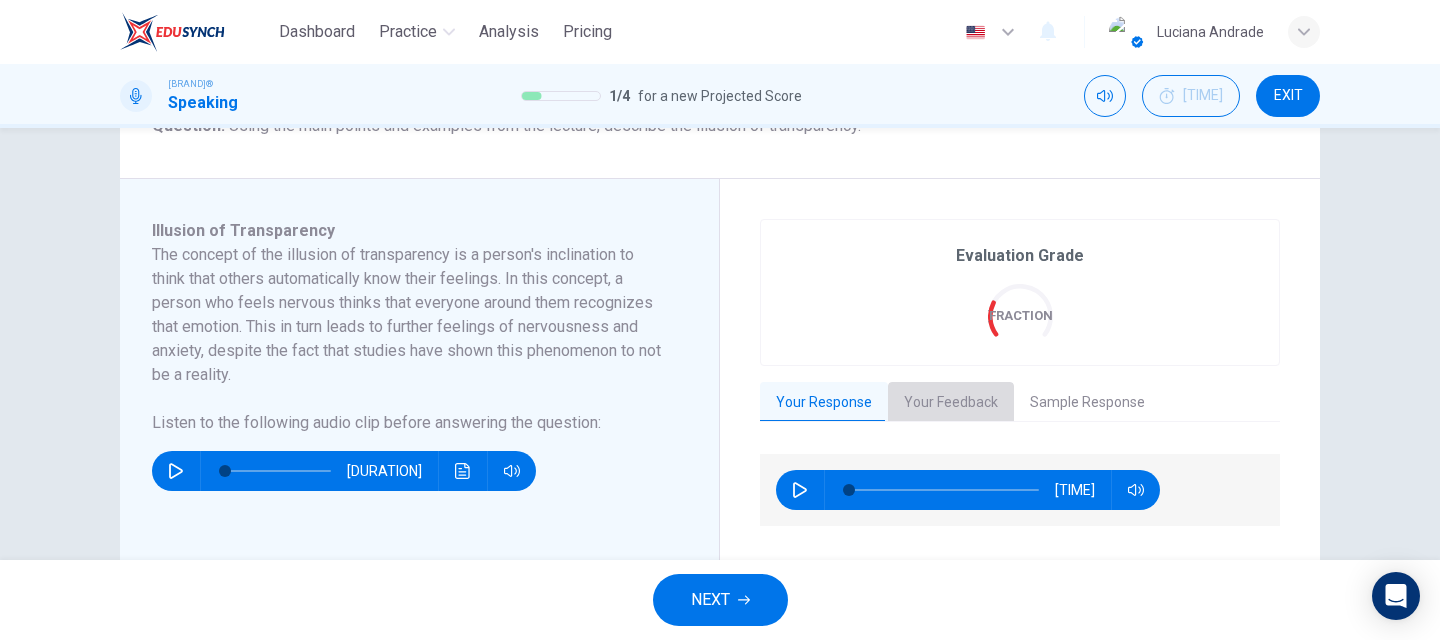 click on "Your Feedback" at bounding box center [951, 403] 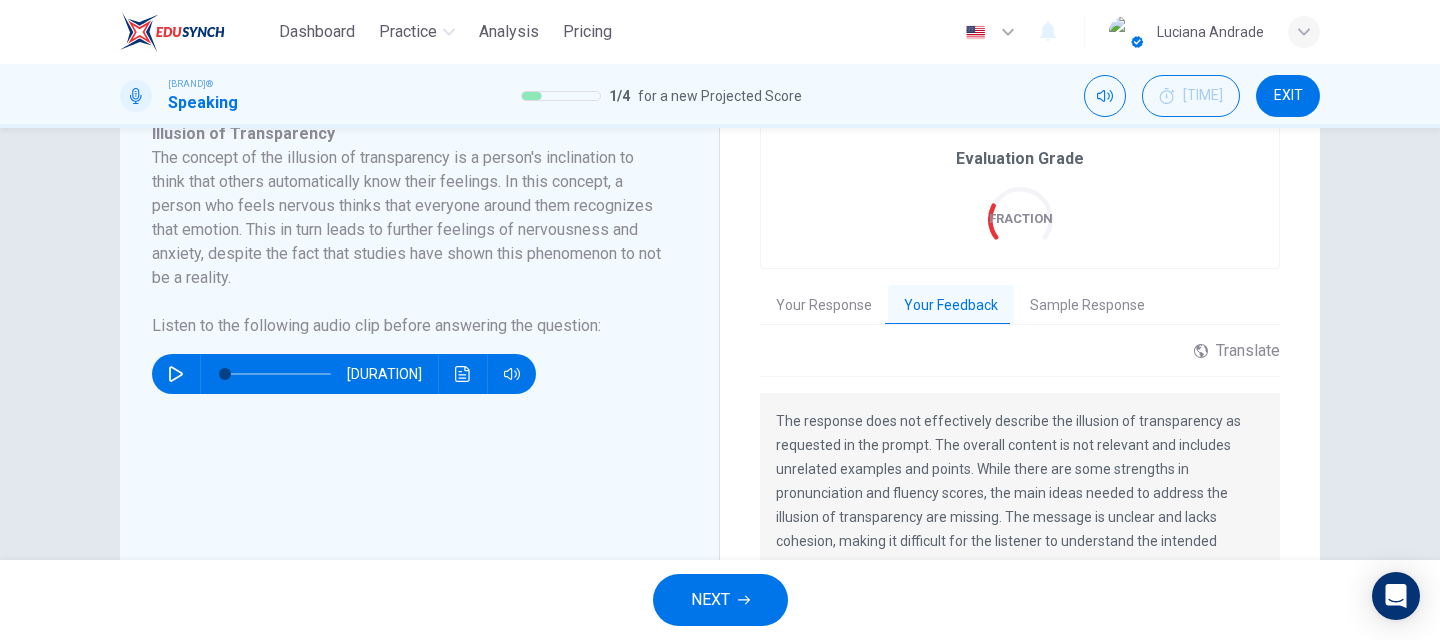scroll, scrollTop: 462, scrollLeft: 0, axis: vertical 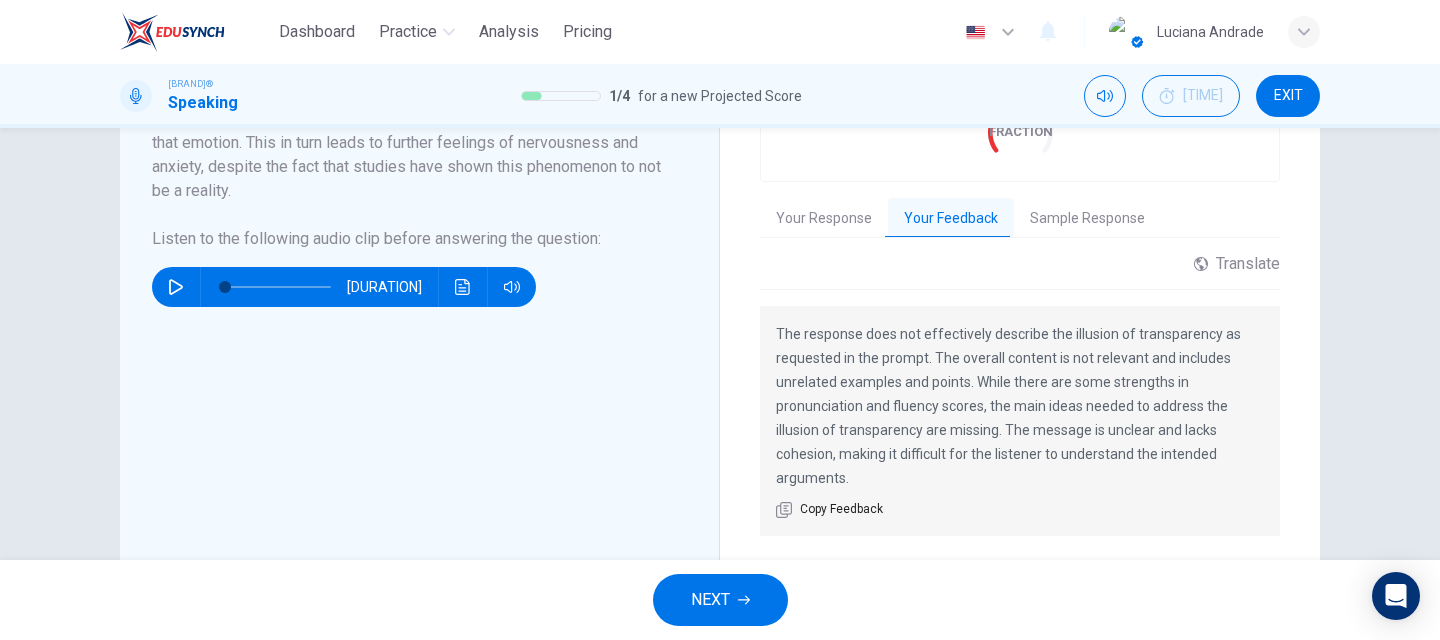 click on "Sample Response" at bounding box center (1087, 219) 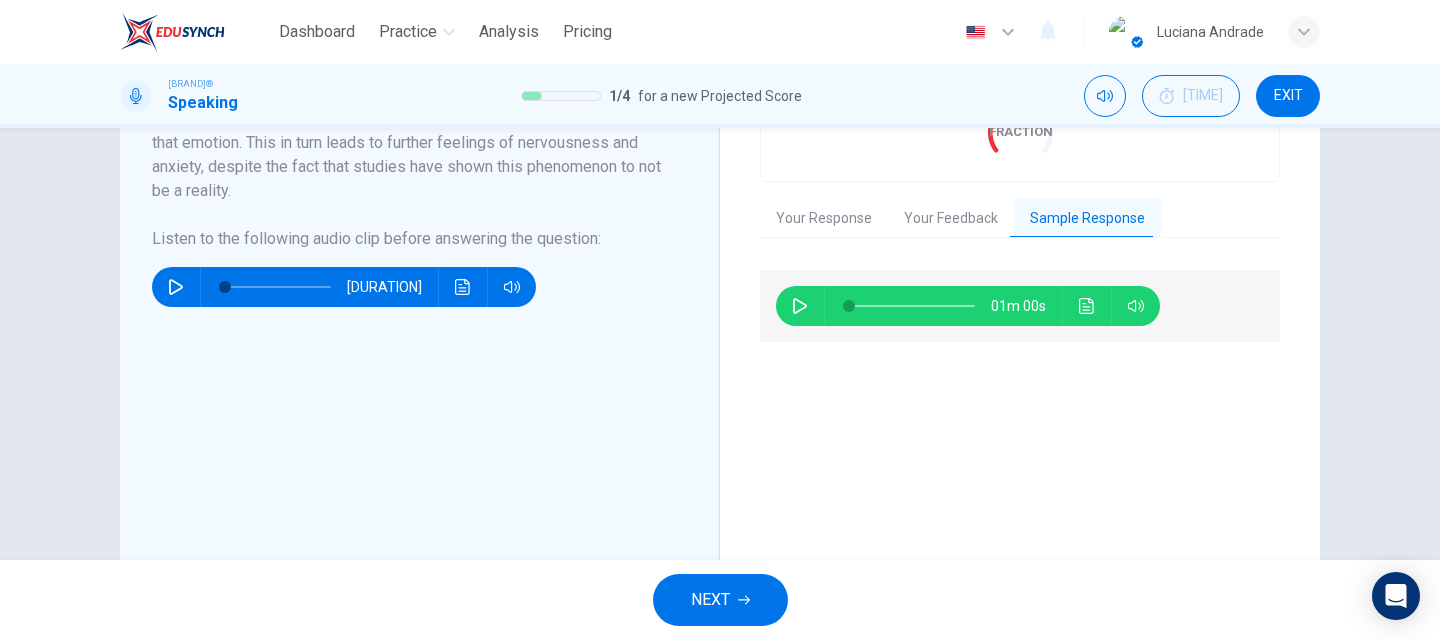 click at bounding box center (800, 306) 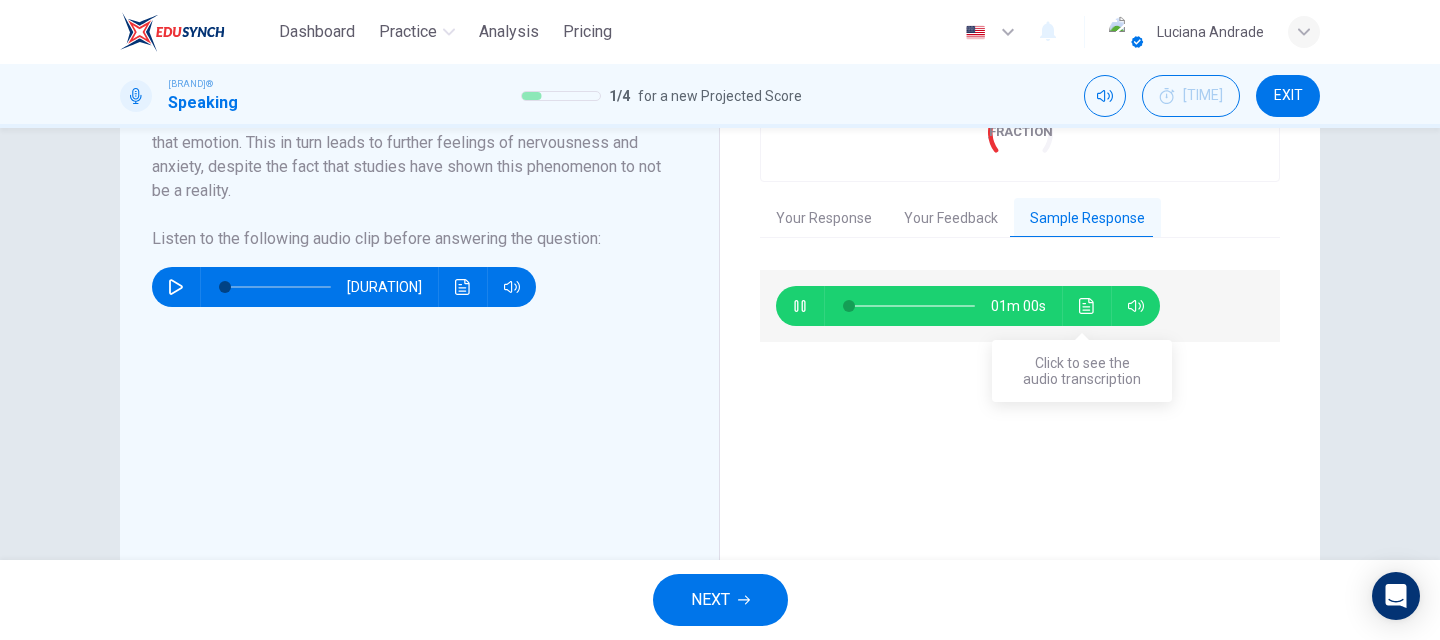 click at bounding box center (1086, 306) 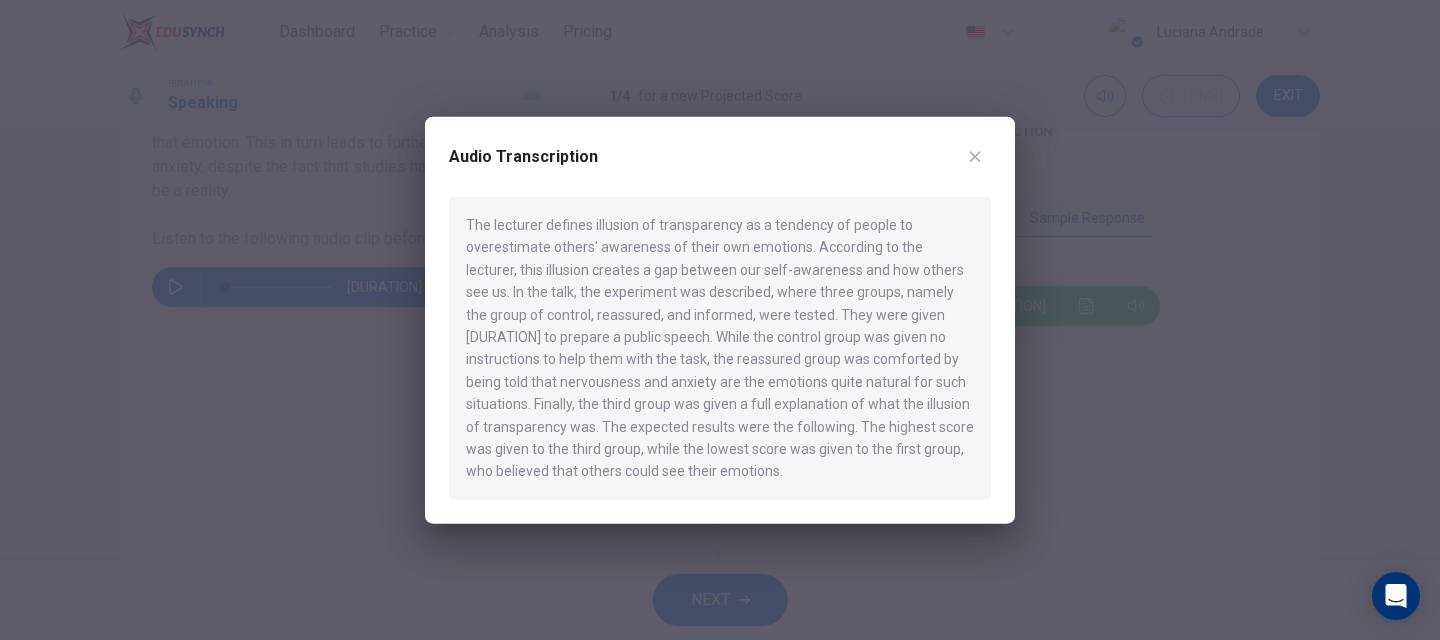 click at bounding box center (975, 157) 